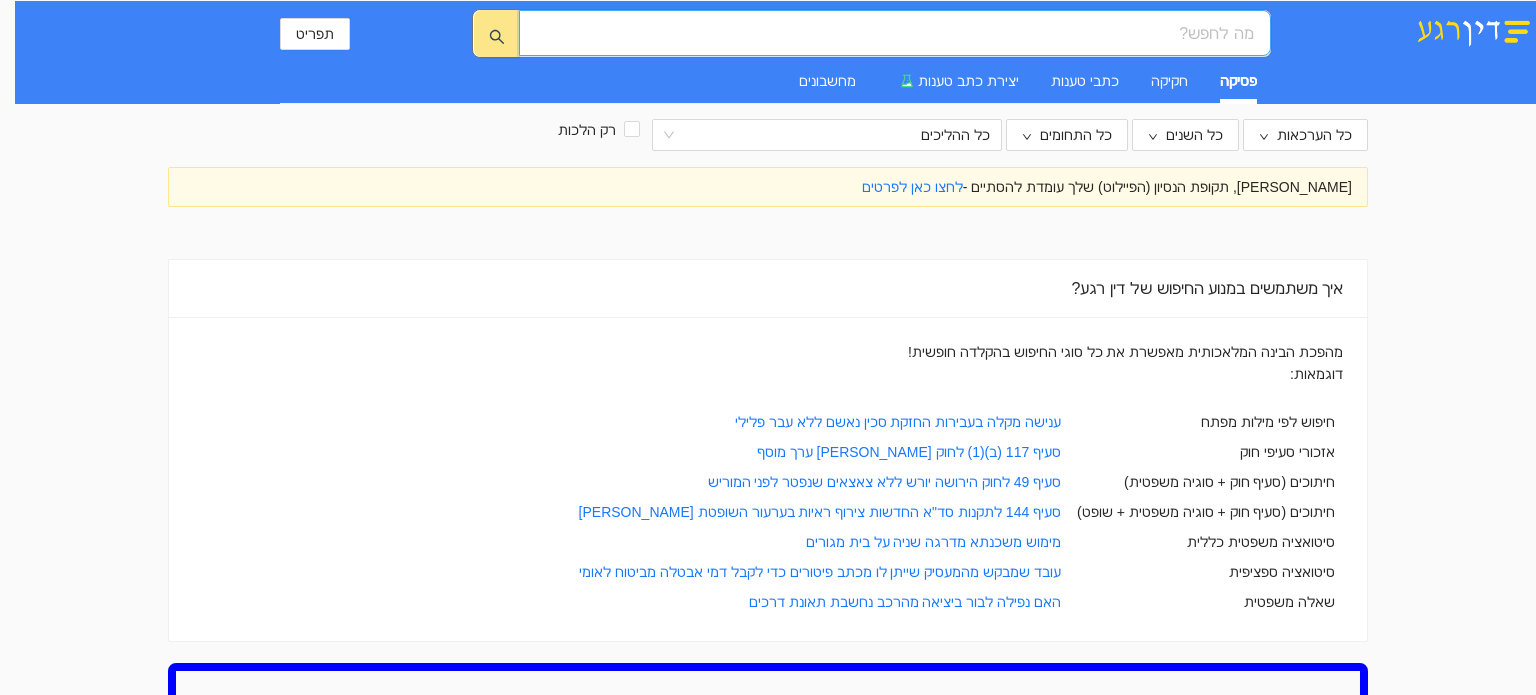 scroll, scrollTop: 0, scrollLeft: 0, axis: both 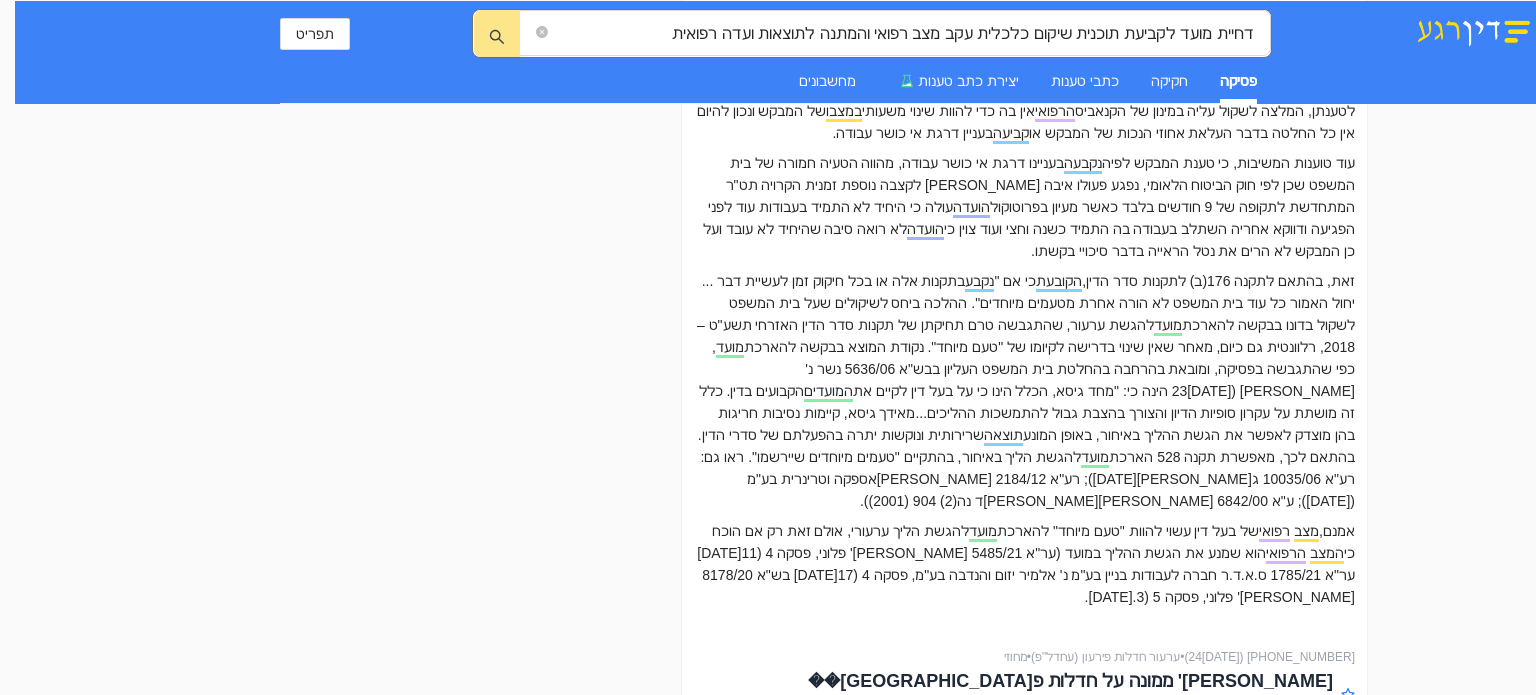 click on "[PHONE_NUMBER]   ( [DATE] )  •  חדלות פירעון תאגיד (חדל"ת)  •  מחוזי מ[GEOGRAPHIC_DATA]�אח' נ' ל.א. ג[PERSON_NAME]�"מ [PERSON_NAME]'   תוצאה למה זה רלוונטי? בדברי ההסבר להצעת חוק חדלות פירעון  ושיקום   כלכלי  (הצ"ח 1027 מיום [DATE]) הובהר כי הצורך  בקביעת  רשימת נאמנים דרוש, [PERSON_NAME] היתר, להבטיח את רמתם המקצועית של הנאמנים שימונו ויכולתם להתמנות לתפקידם (ראו דברי ההסבר, עמ' 631-629; וכן בג"ץ 7194/21 עו"ד [PERSON_NAME] [PERSON_NAME]'  הוועדה  הציבורית לגיבוש רשימת נאמנים-יחידים, פסקה 16 ([DATE])). יתרה מזאת, ראינו כי  בשל   מצבה   הבריאותי , עתרה [PERSON_NAME] באמצעות מזכירת המשרד  לדחיית   מועד לדחיית  דיון מטעמים אחרים לגמרי. [PHONE_NUMBER]   ( [DATE] )  •   •  מחוזי" at bounding box center (1024, 4987) 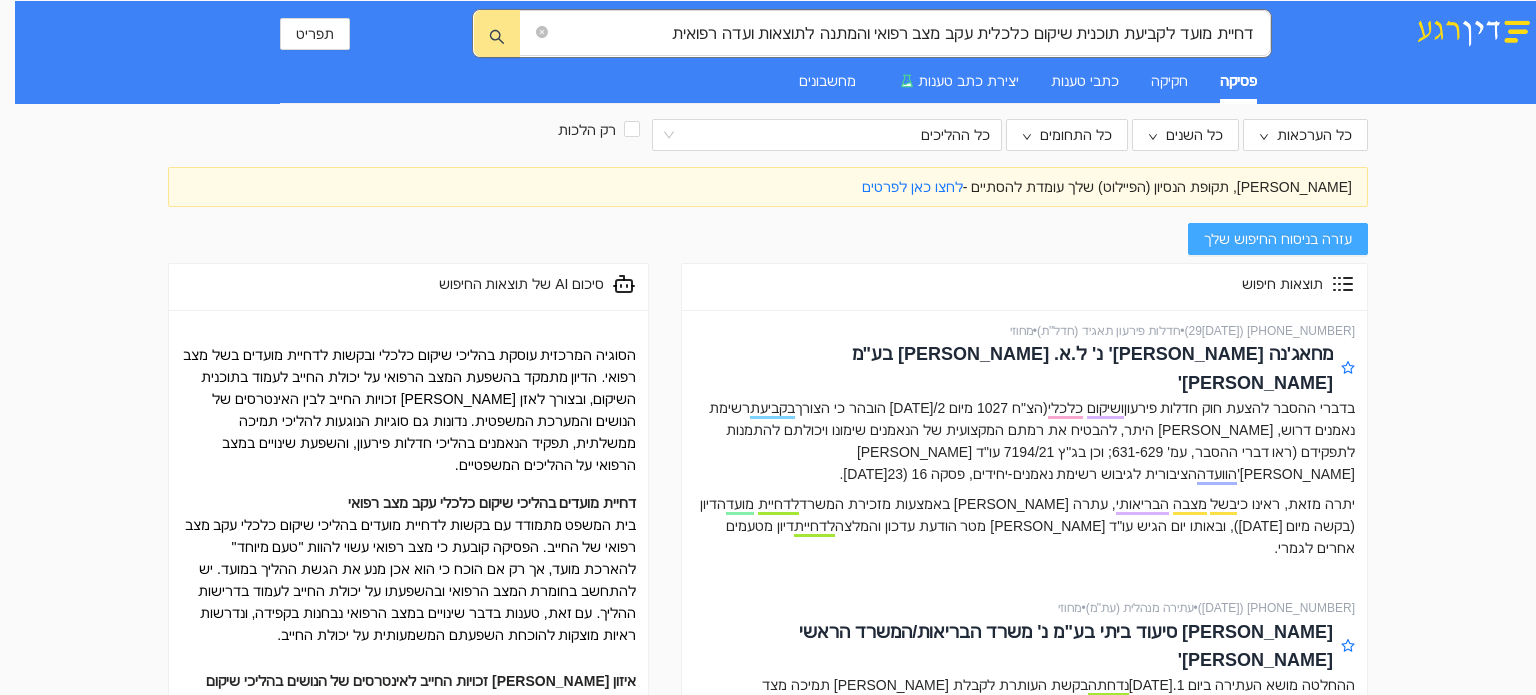 click on "עזרה בניסוח החיפוש שלך" at bounding box center (1278, 239) 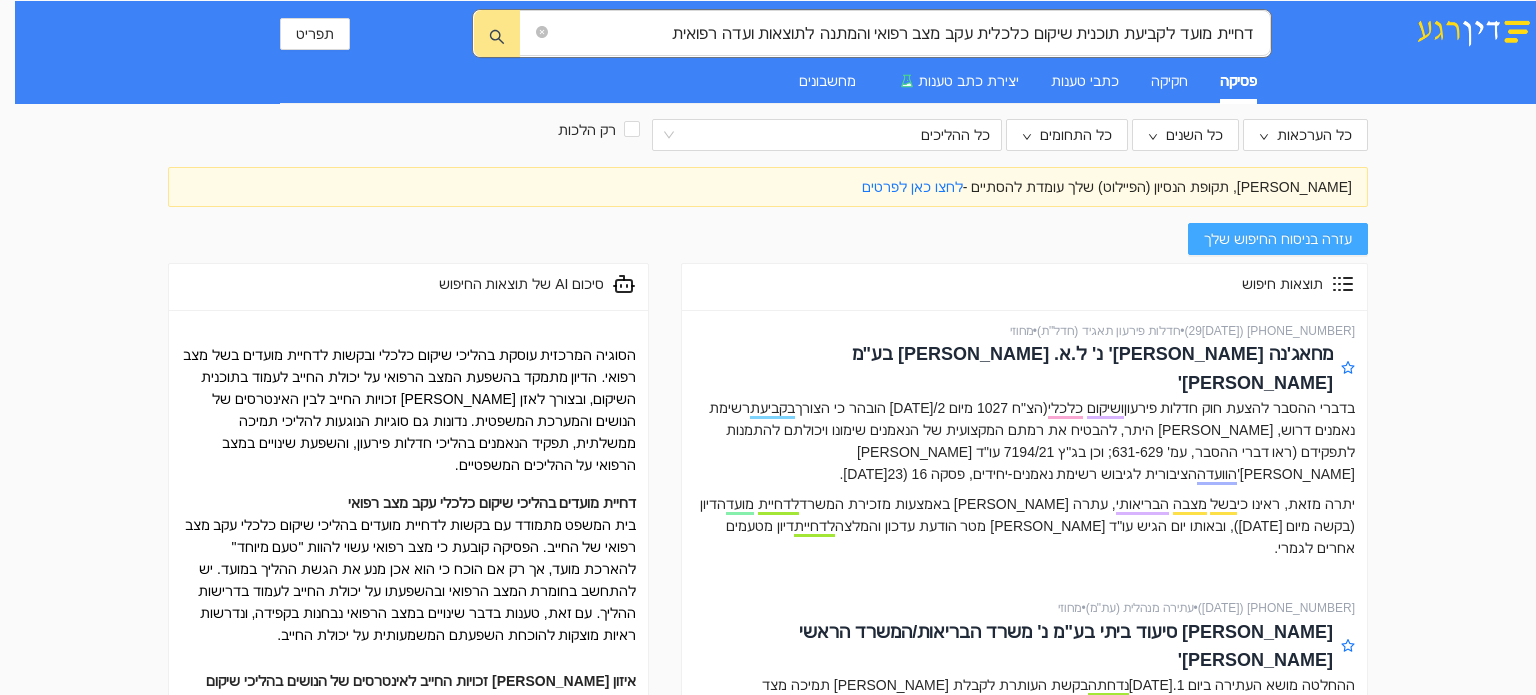 click on "עזרה בניסוח החיפוש שלך" at bounding box center [1278, 239] 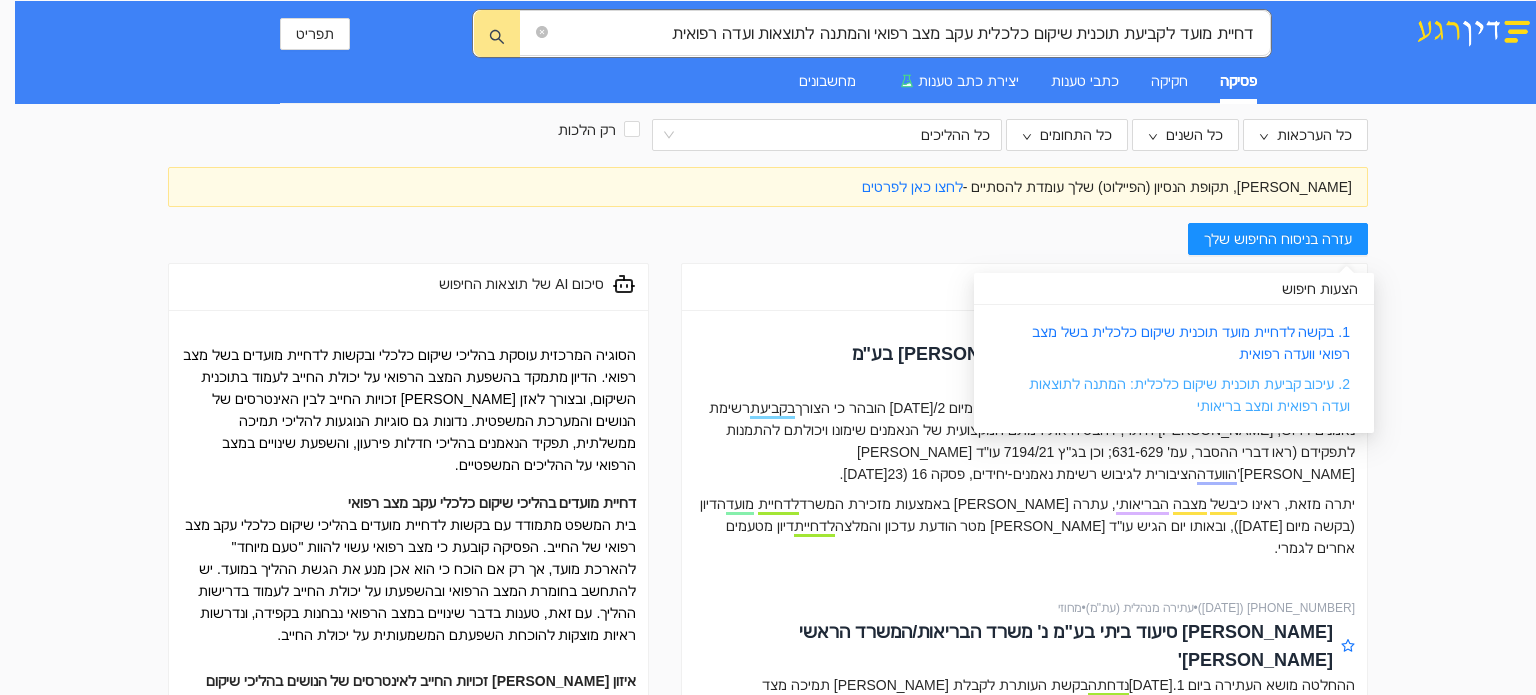 click on "2. עיכוב קביעת תוכנית שיקום כלכלית: המתנה לתוצאות ועדה רפואית ומצב בריאותי" at bounding box center (1189, 395) 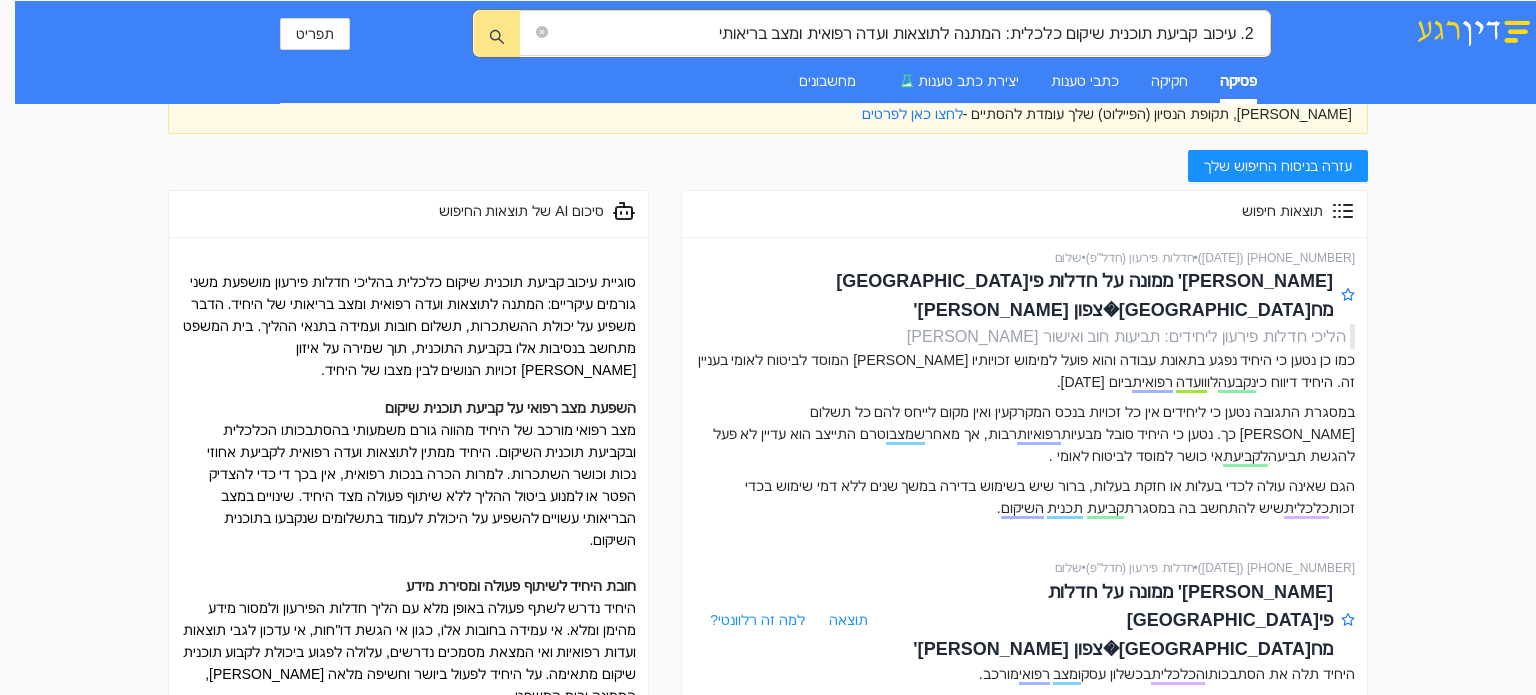 scroll, scrollTop: 0, scrollLeft: 0, axis: both 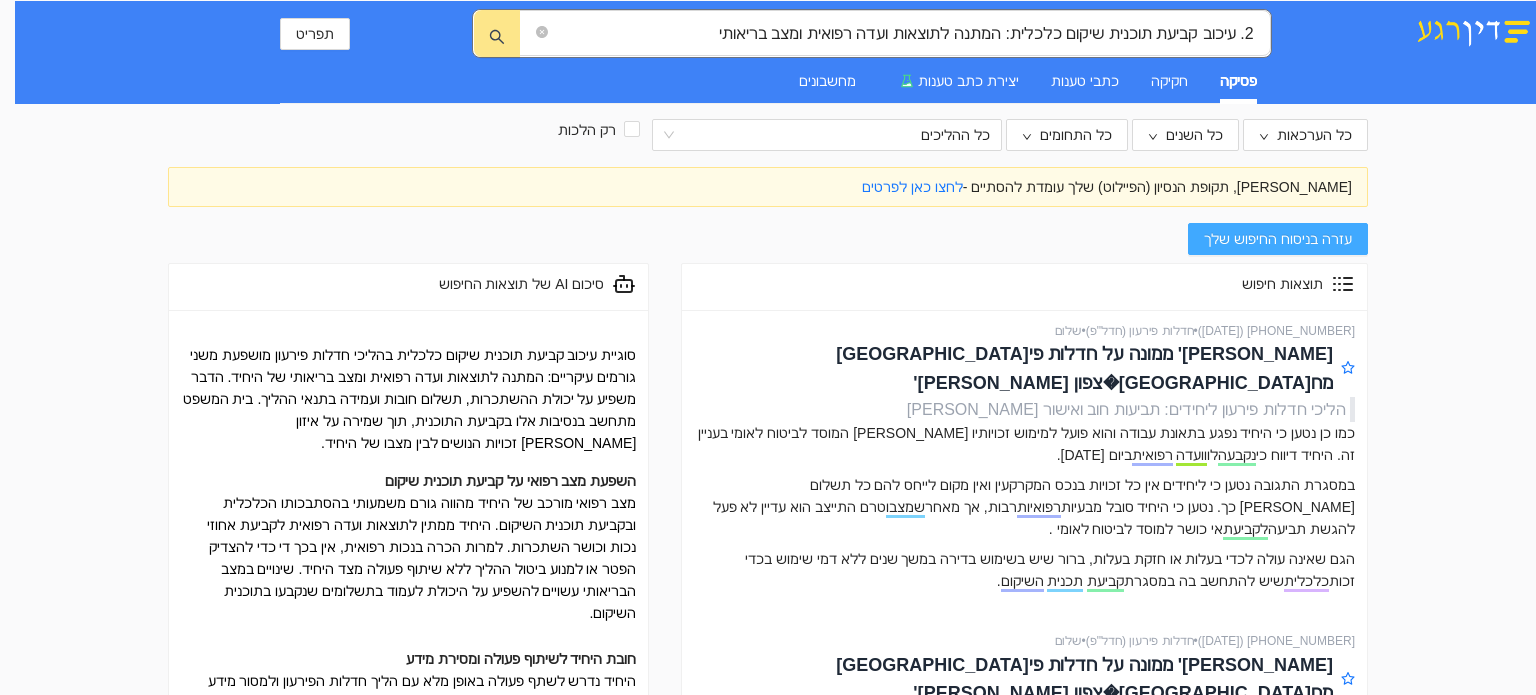 click on "עזרה בניסוח החיפוש שלך" at bounding box center [1278, 239] 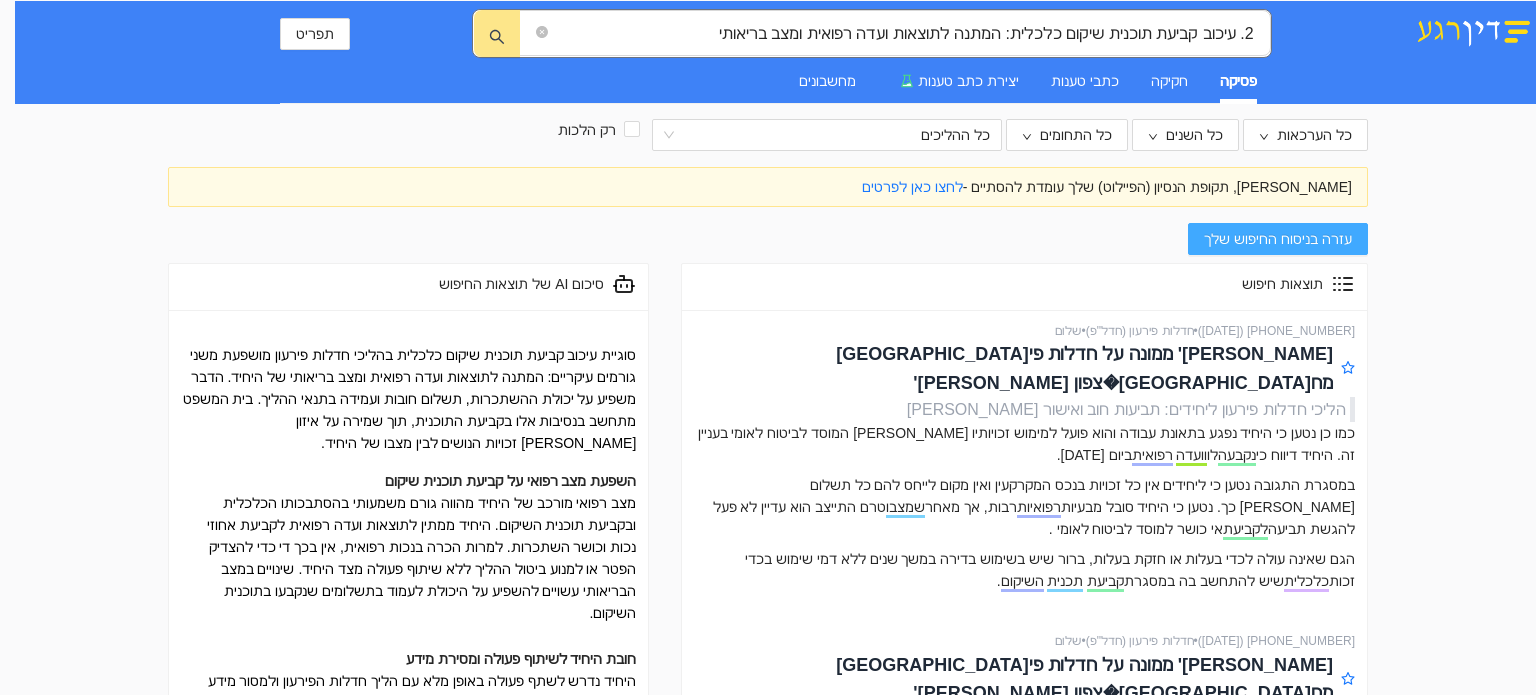 click on "עזרה בניסוח החיפוש שלך" at bounding box center [1278, 239] 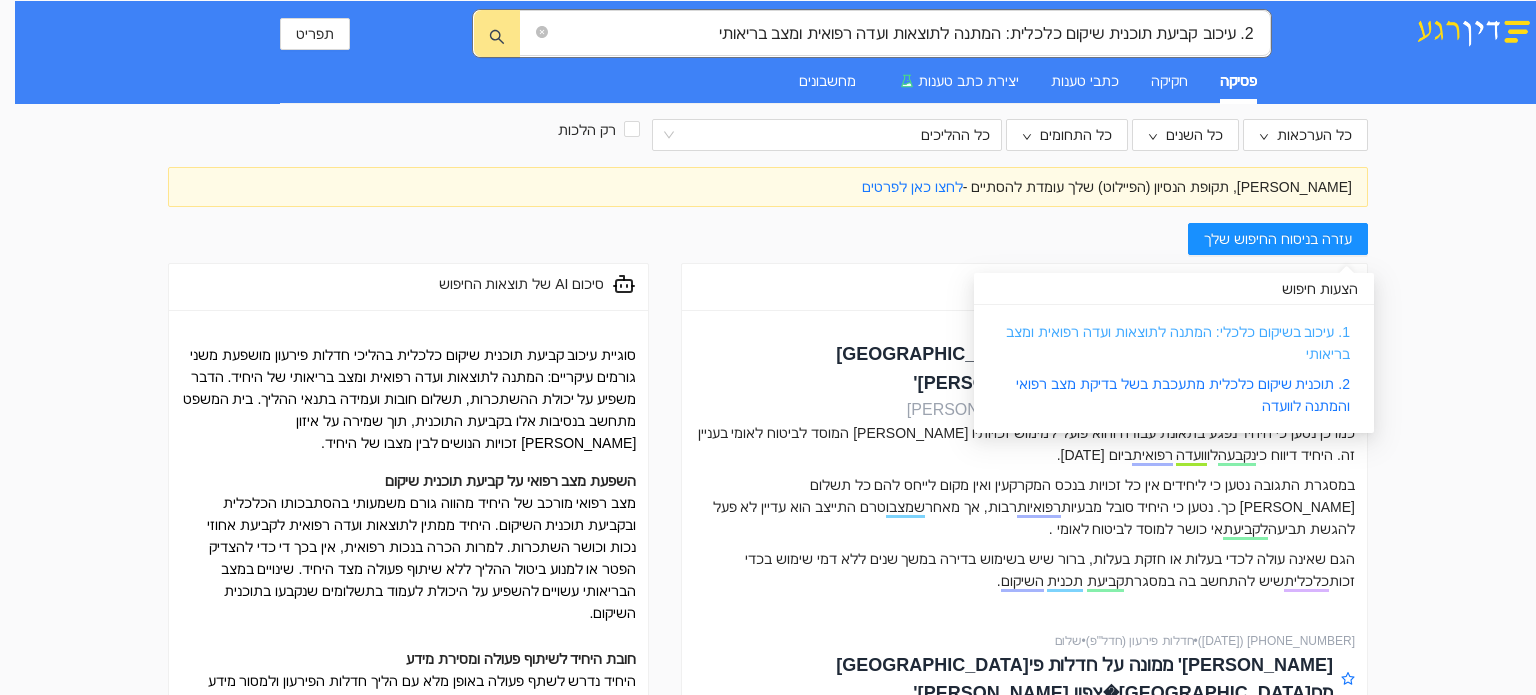 click on "1. עיכוב בשיקום כלכלי: המתנה לתוצאות ועדה רפואית ומצב בריאותי" at bounding box center (1178, 343) 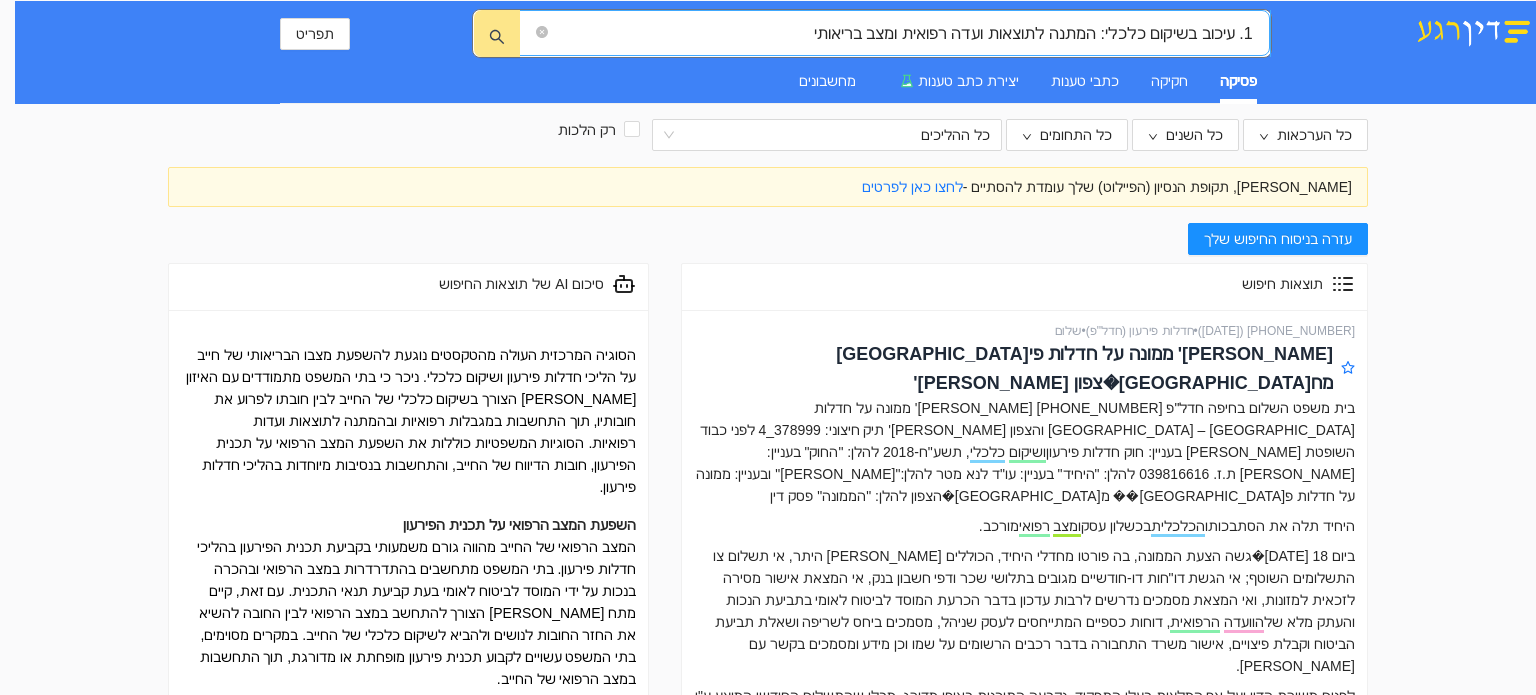 click on "1. עיכוב בשיקום כלכלי: המתנה לתוצאות ועדה רפואית ומצב בריאותי" at bounding box center (894, 33) 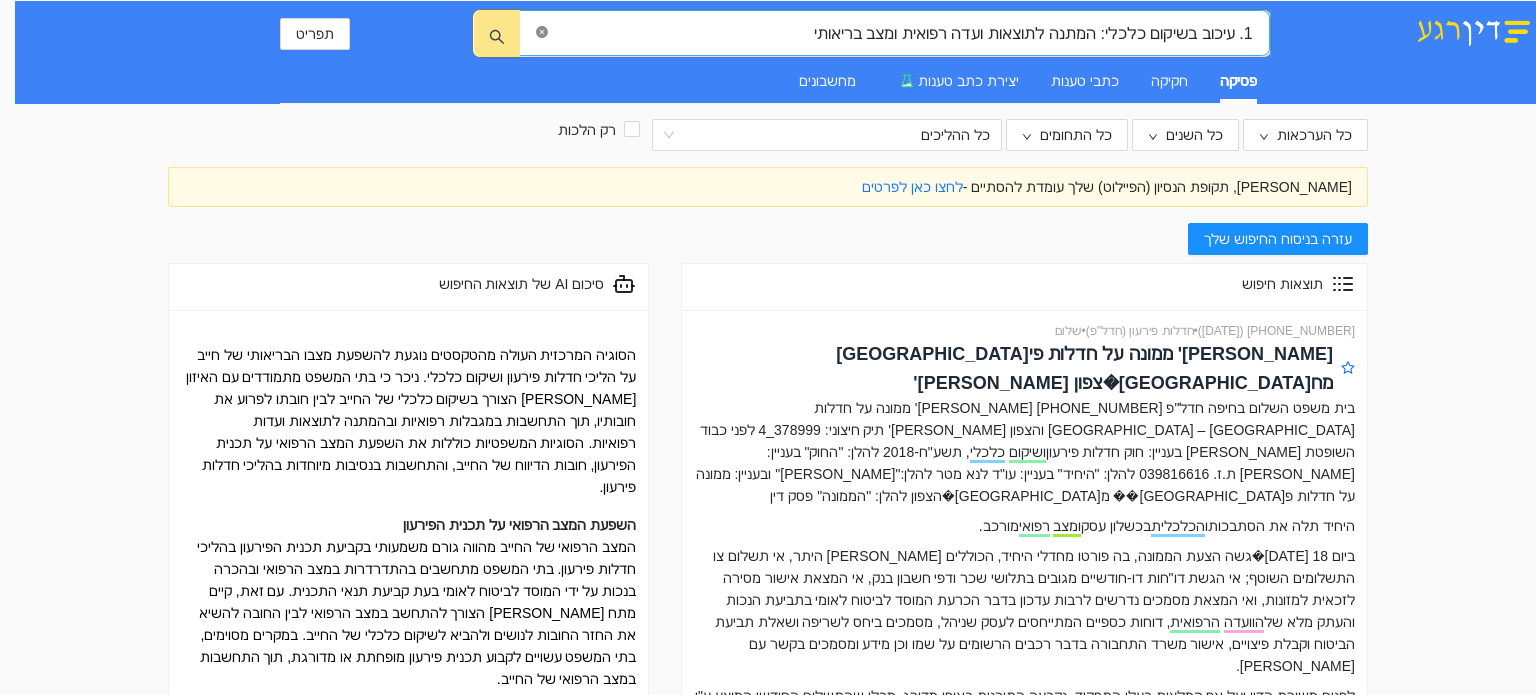 click 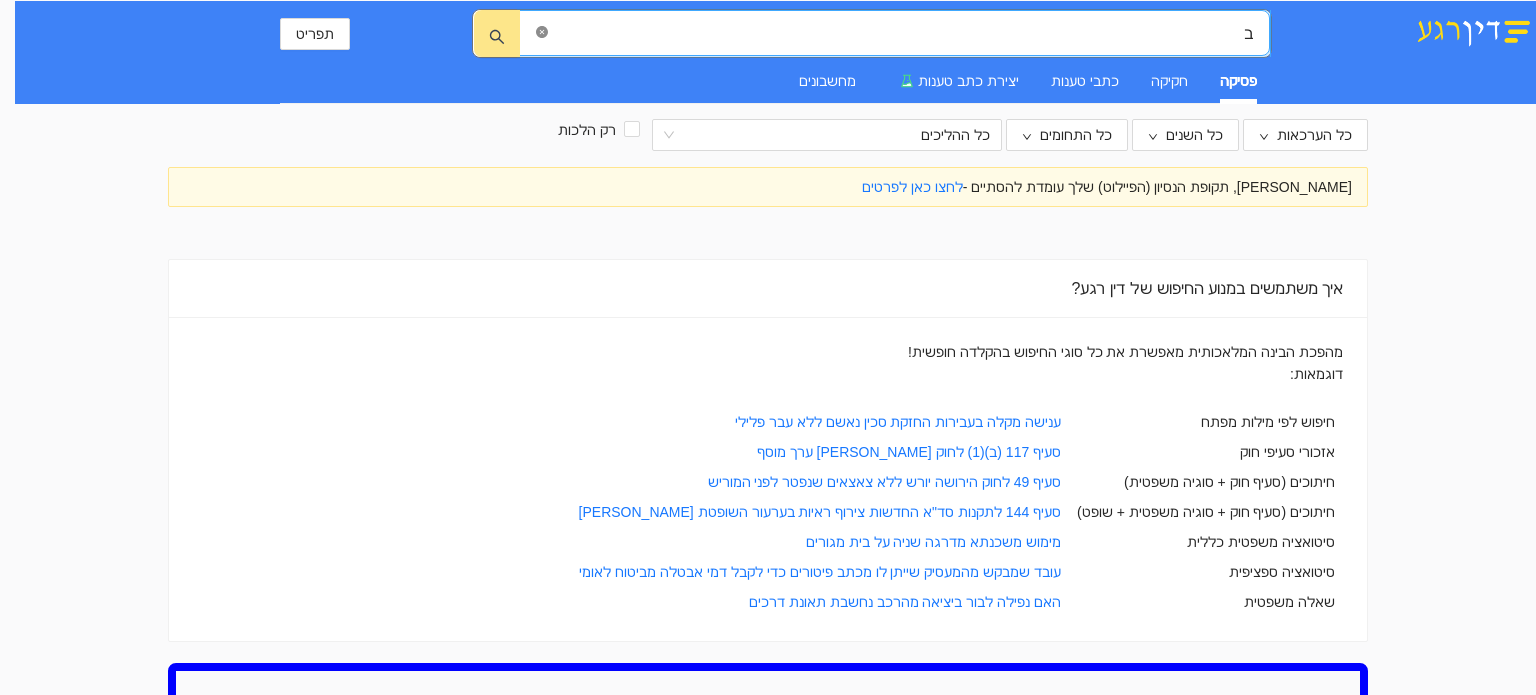 scroll, scrollTop: 0, scrollLeft: -7, axis: horizontal 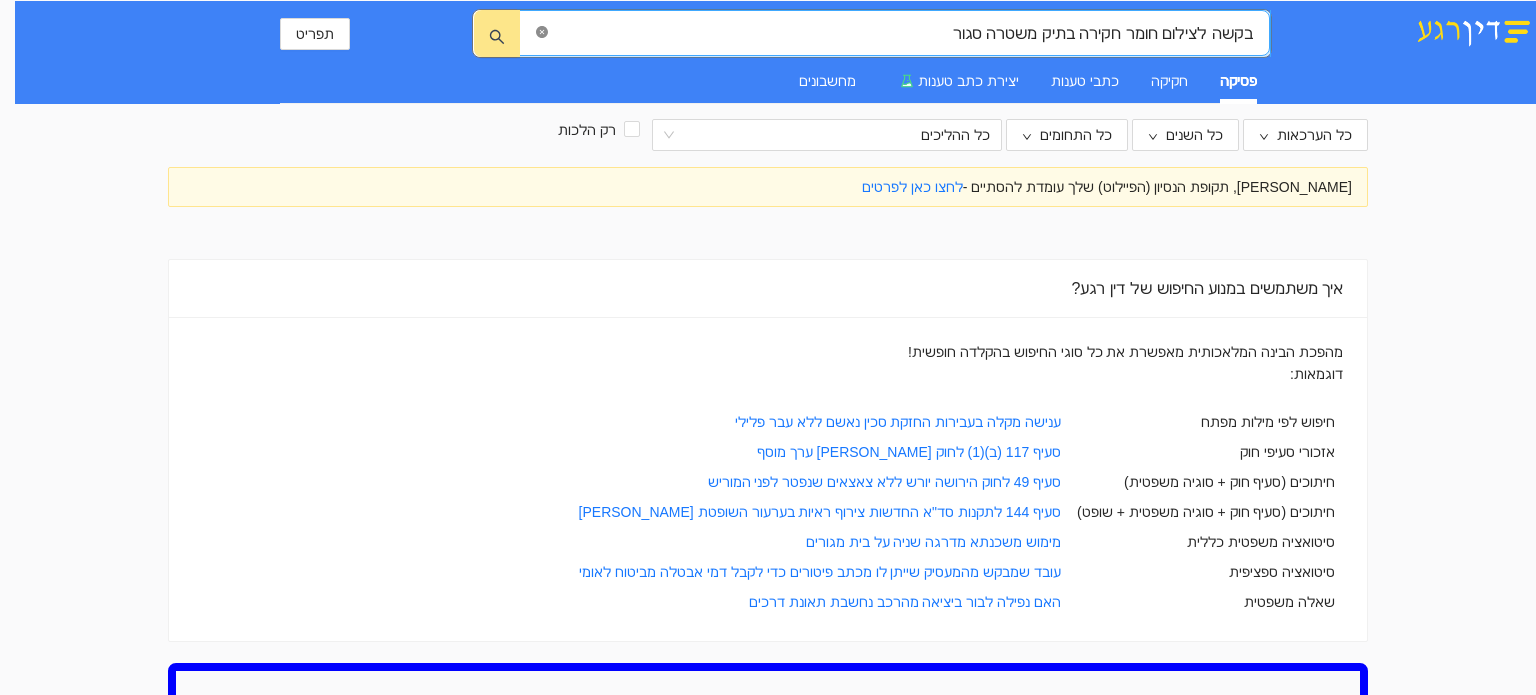 type on "בקשה לצילום חומר חקירה בתיק משטרה סגור" 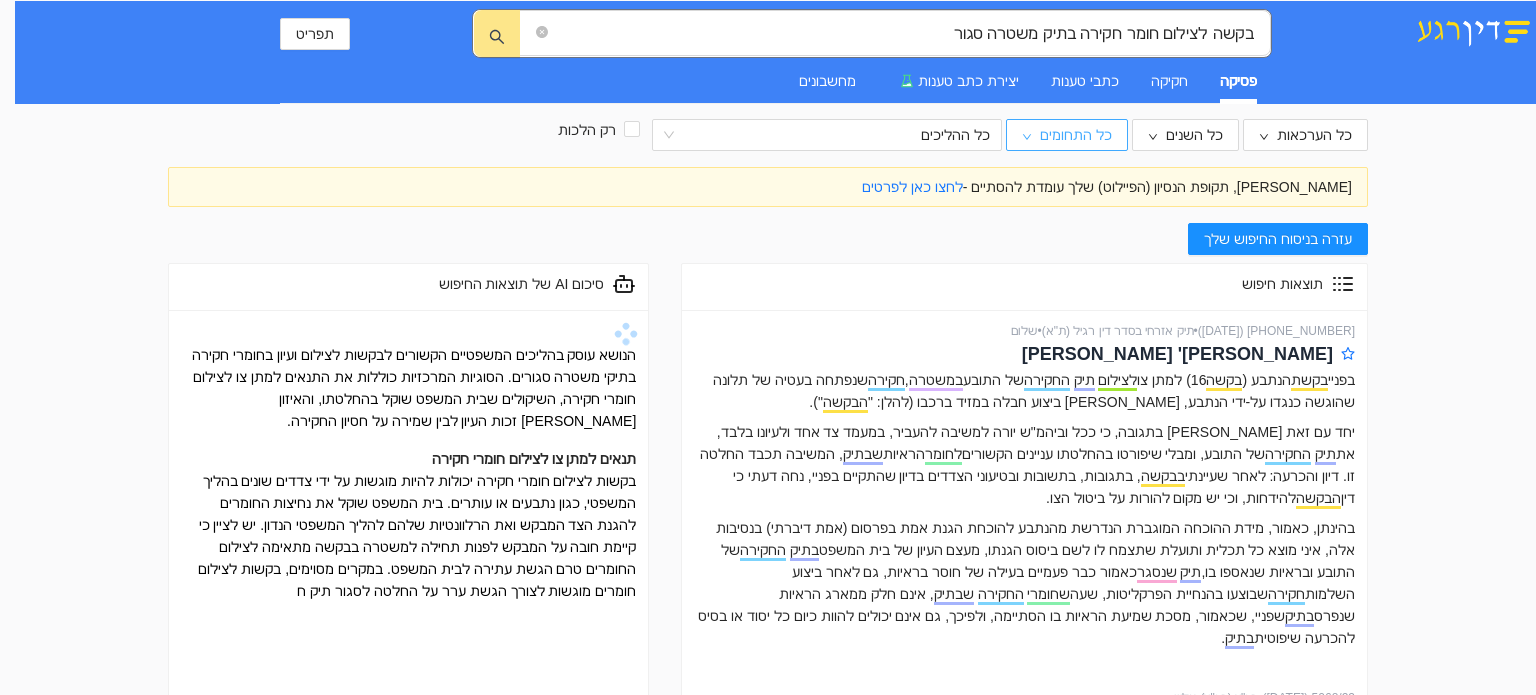 click on "כל התחומים" at bounding box center (1076, 135) 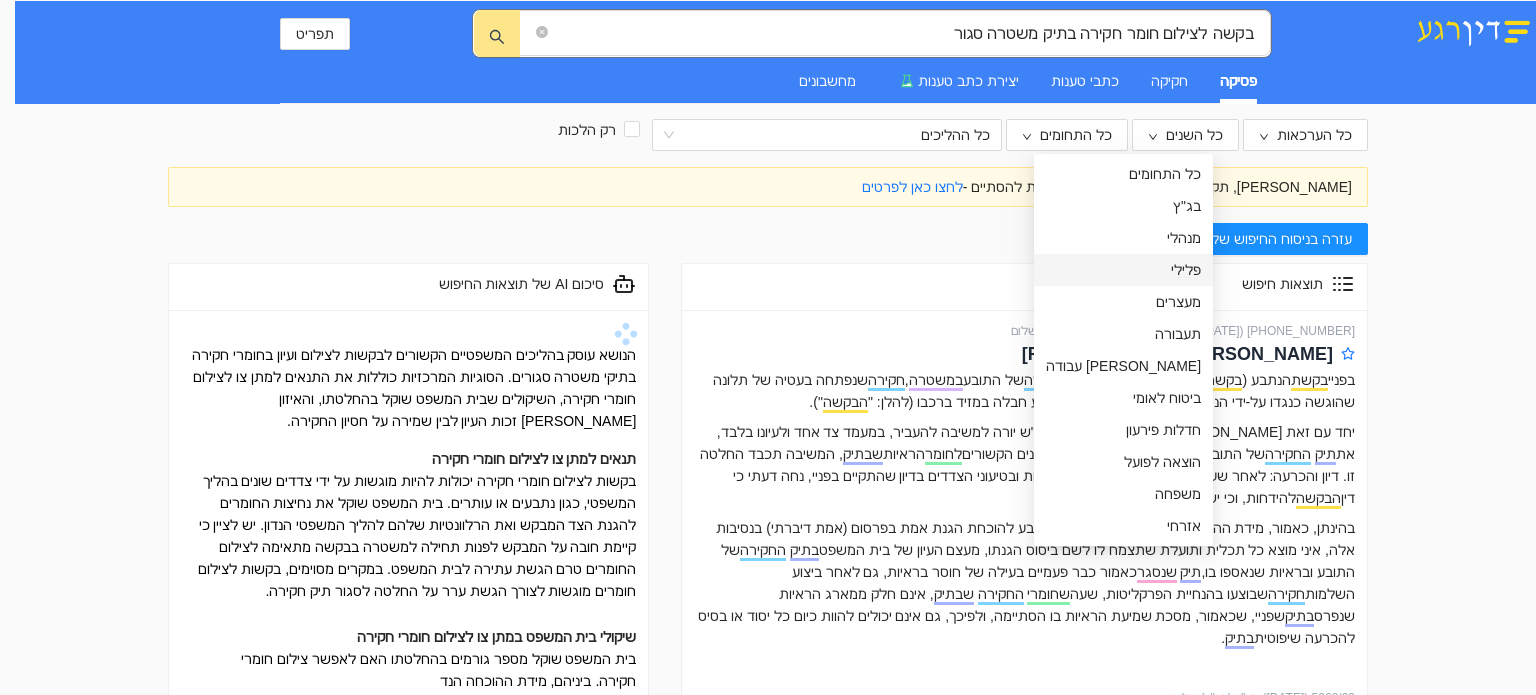 click on "פלילי" at bounding box center (1123, 270) 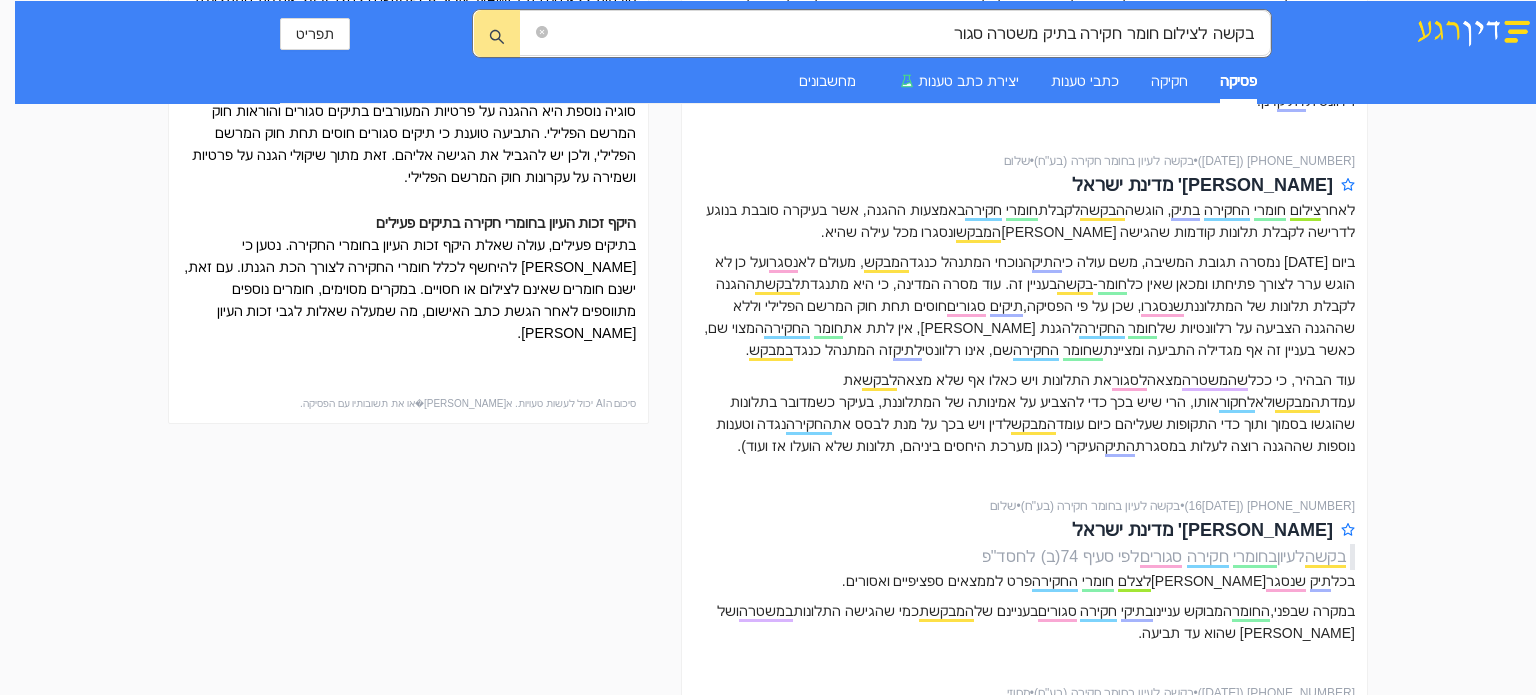 scroll, scrollTop: 900, scrollLeft: 0, axis: vertical 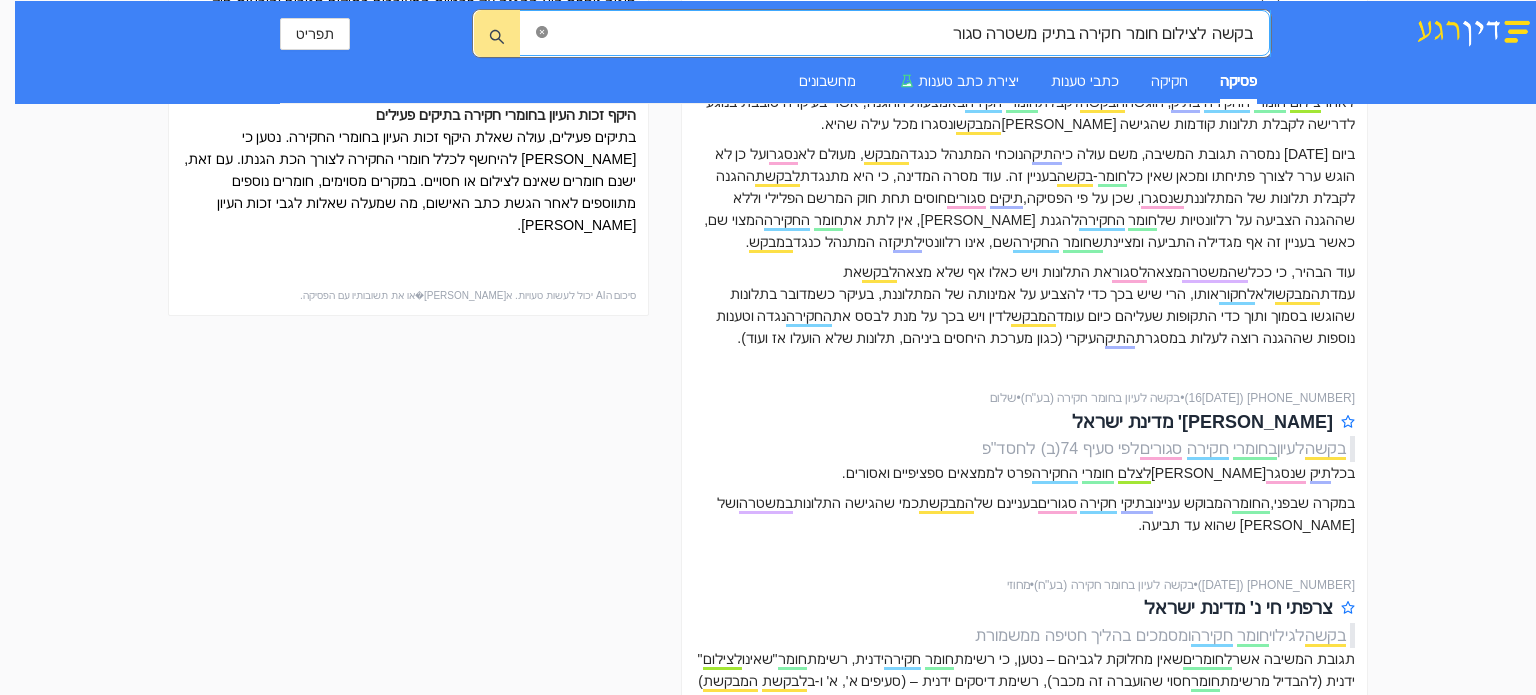 click at bounding box center [542, 33] 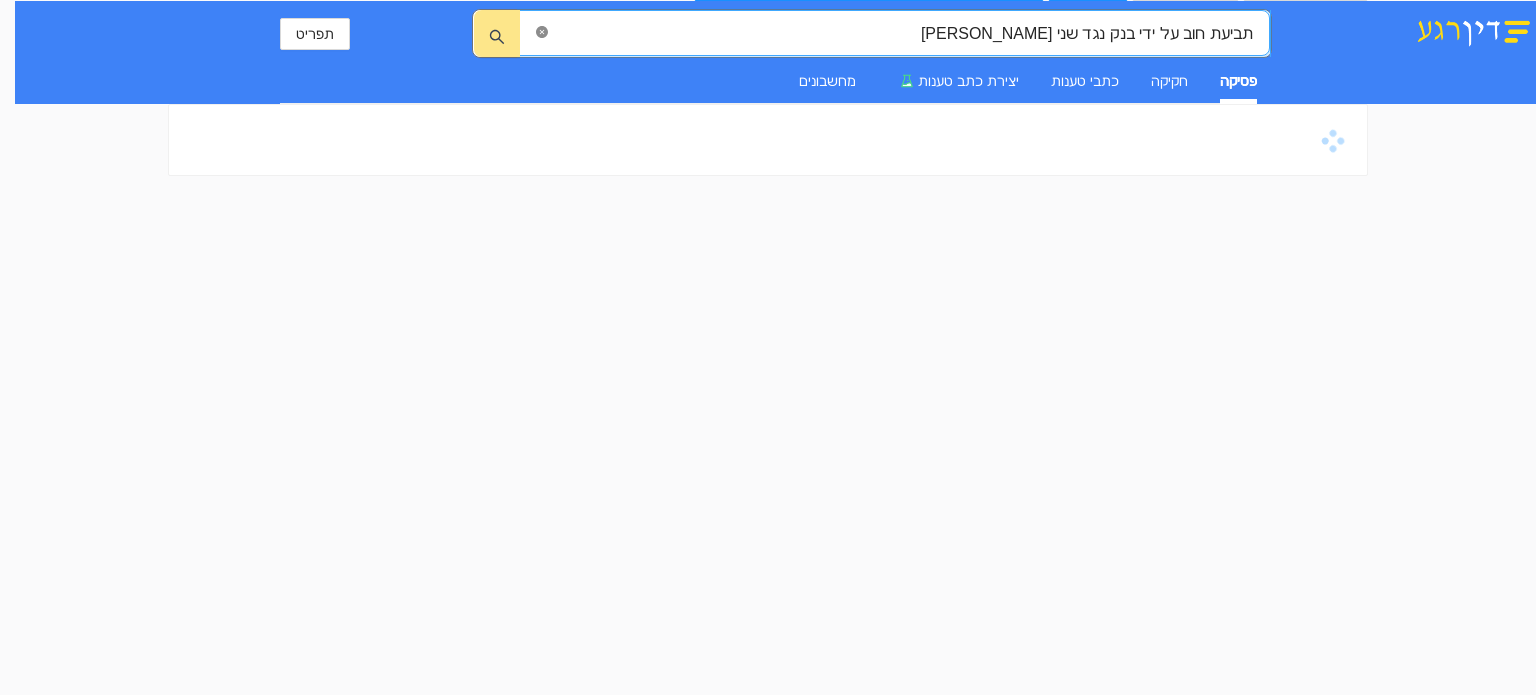 scroll, scrollTop: 0, scrollLeft: 0, axis: both 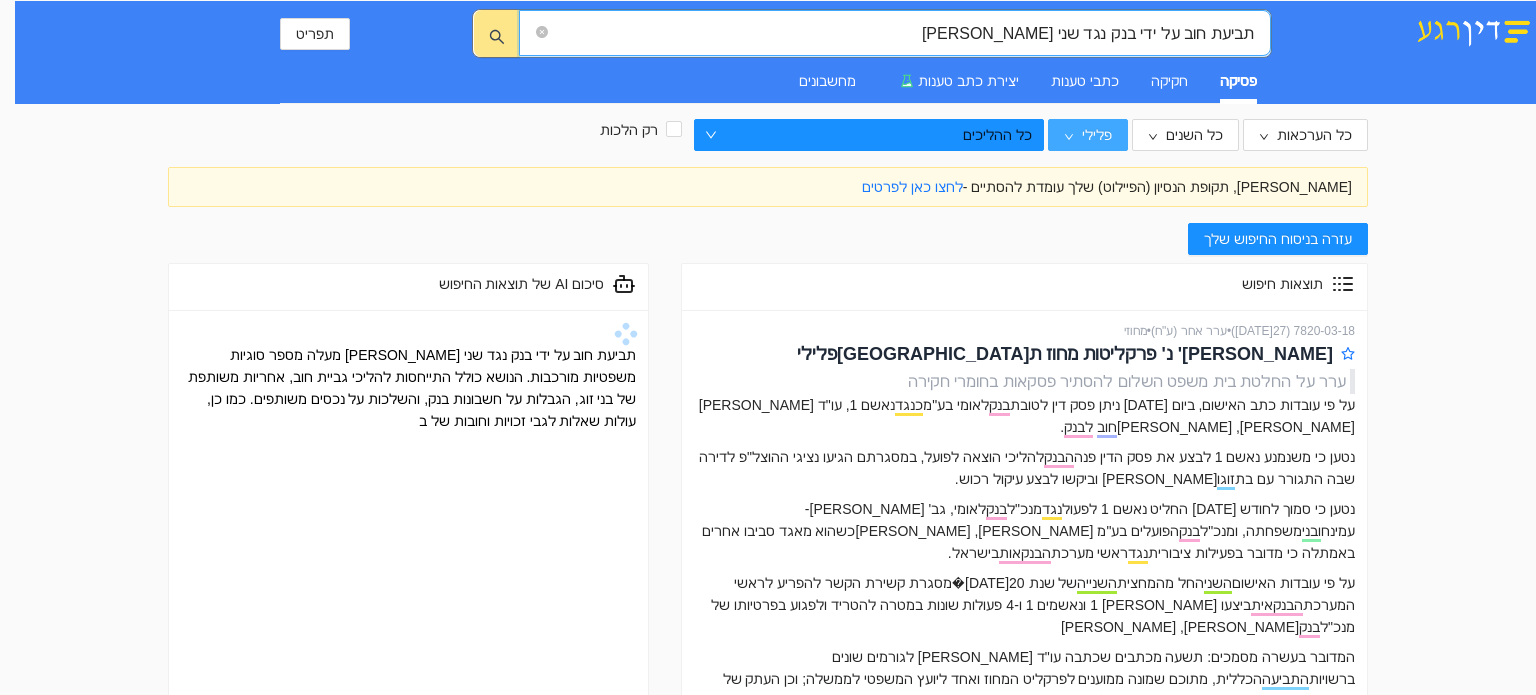 click 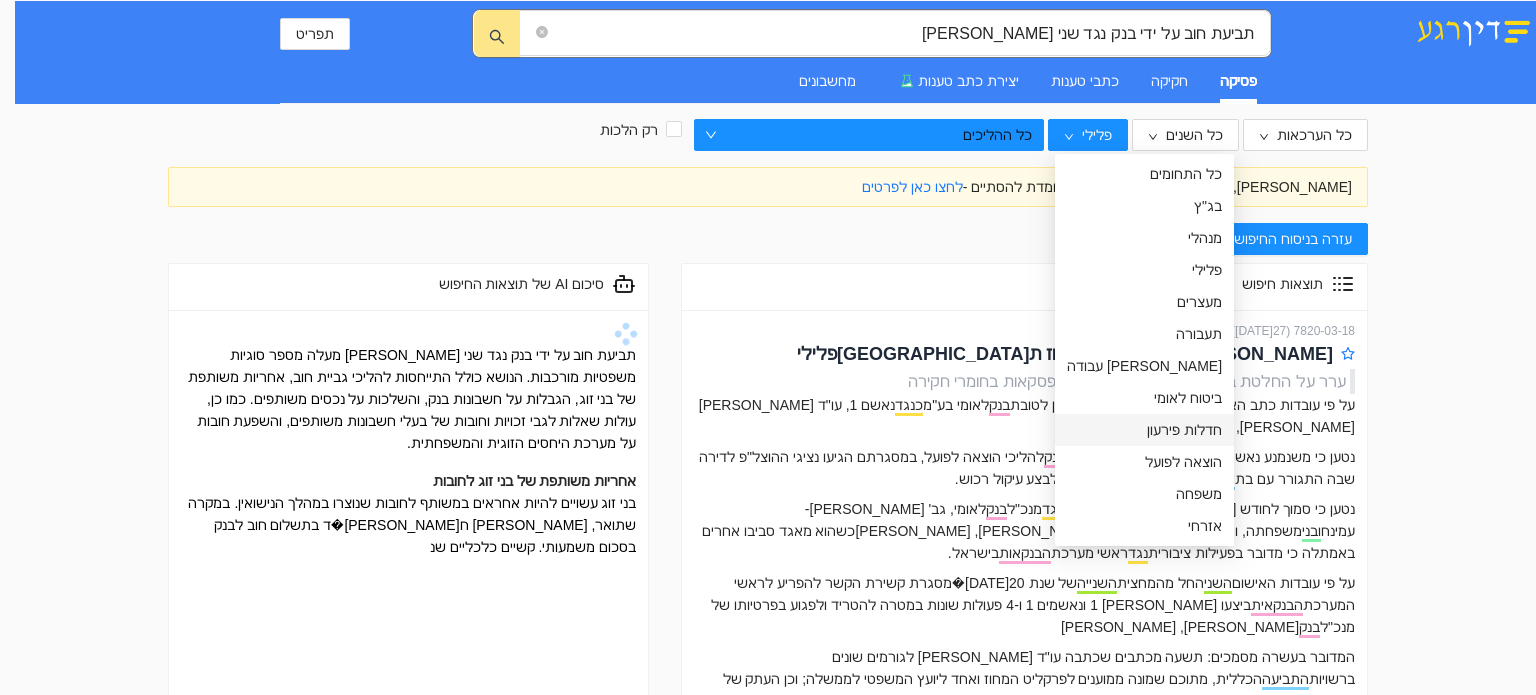 click on "חדלות פירעון" at bounding box center [1144, 430] 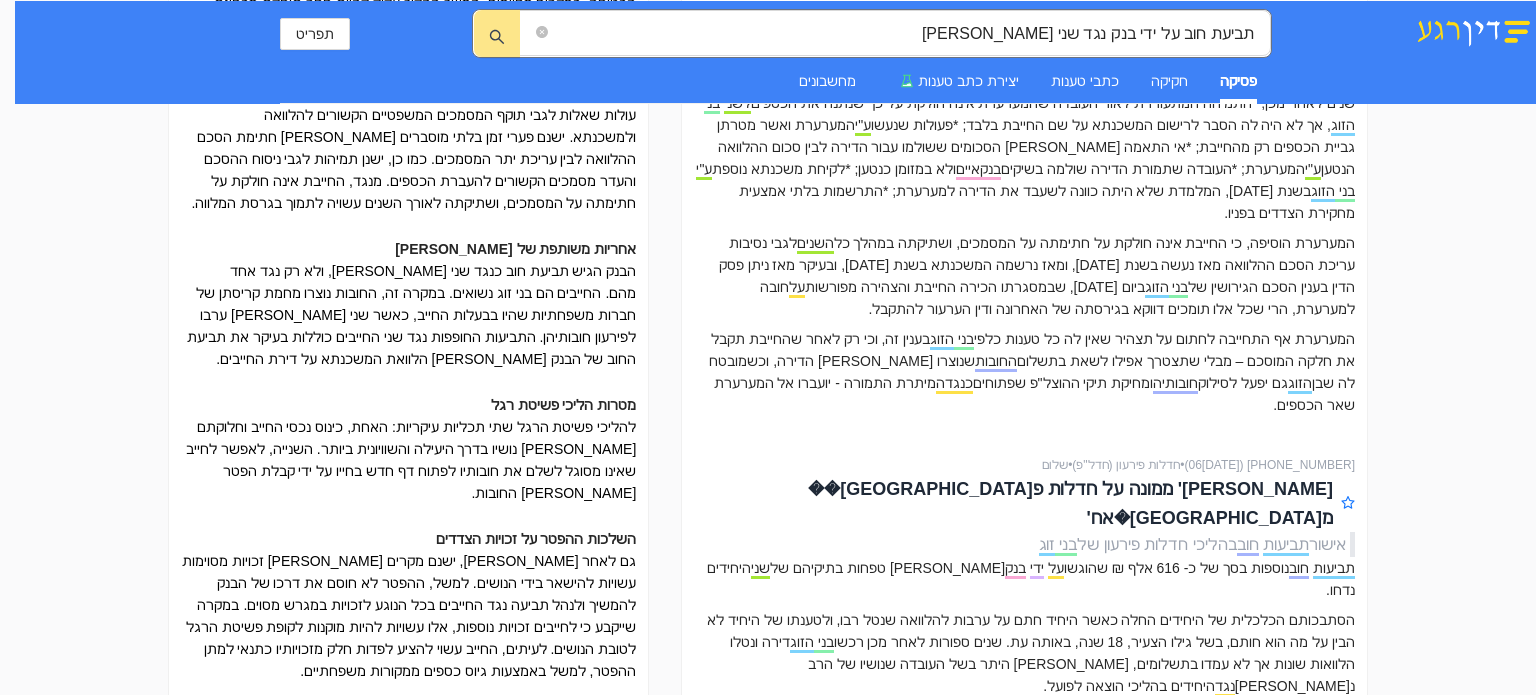 scroll, scrollTop: 500, scrollLeft: 0, axis: vertical 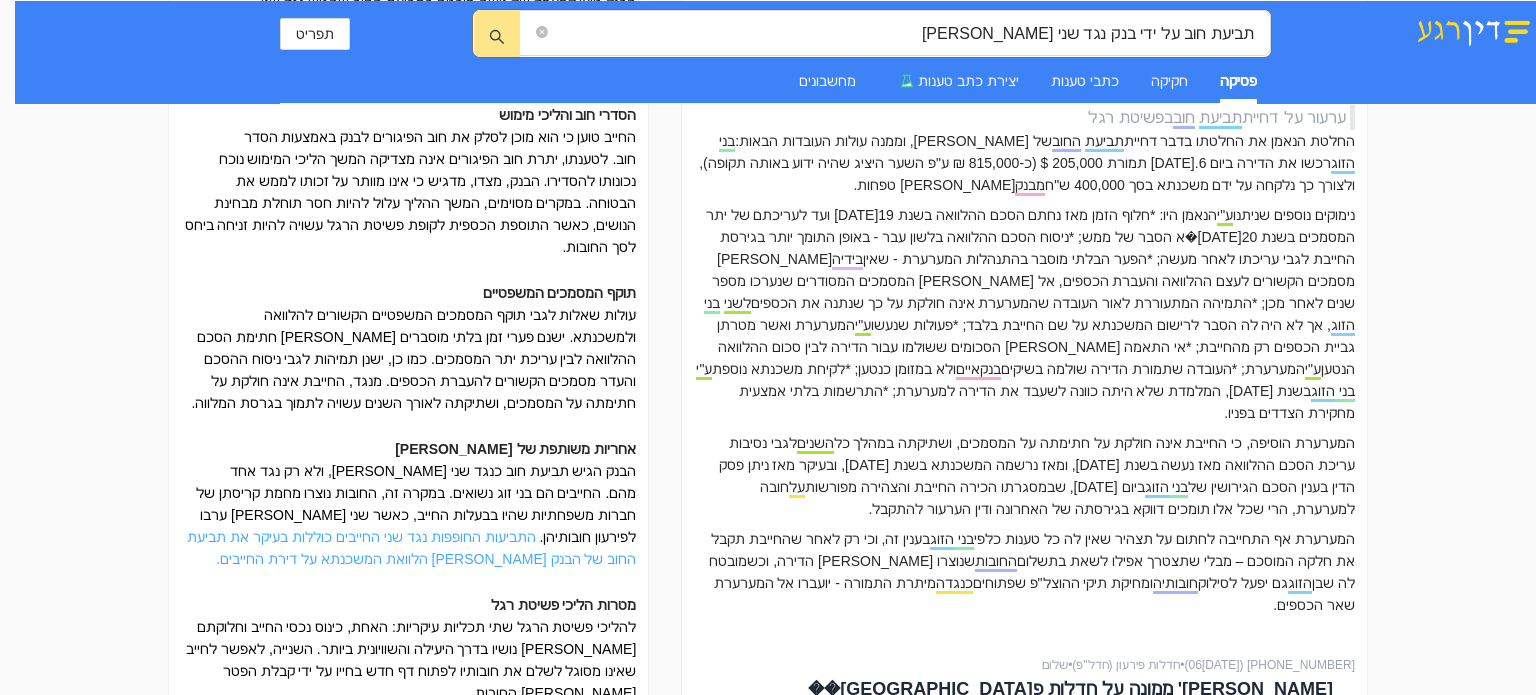 click on "התביעות החופפות נגד שני החייבים כוללות בעיקר את תביעת החוב של הבנק [PERSON_NAME] הלוואת המשכנתא על דירת החייבים." at bounding box center [411, 548] 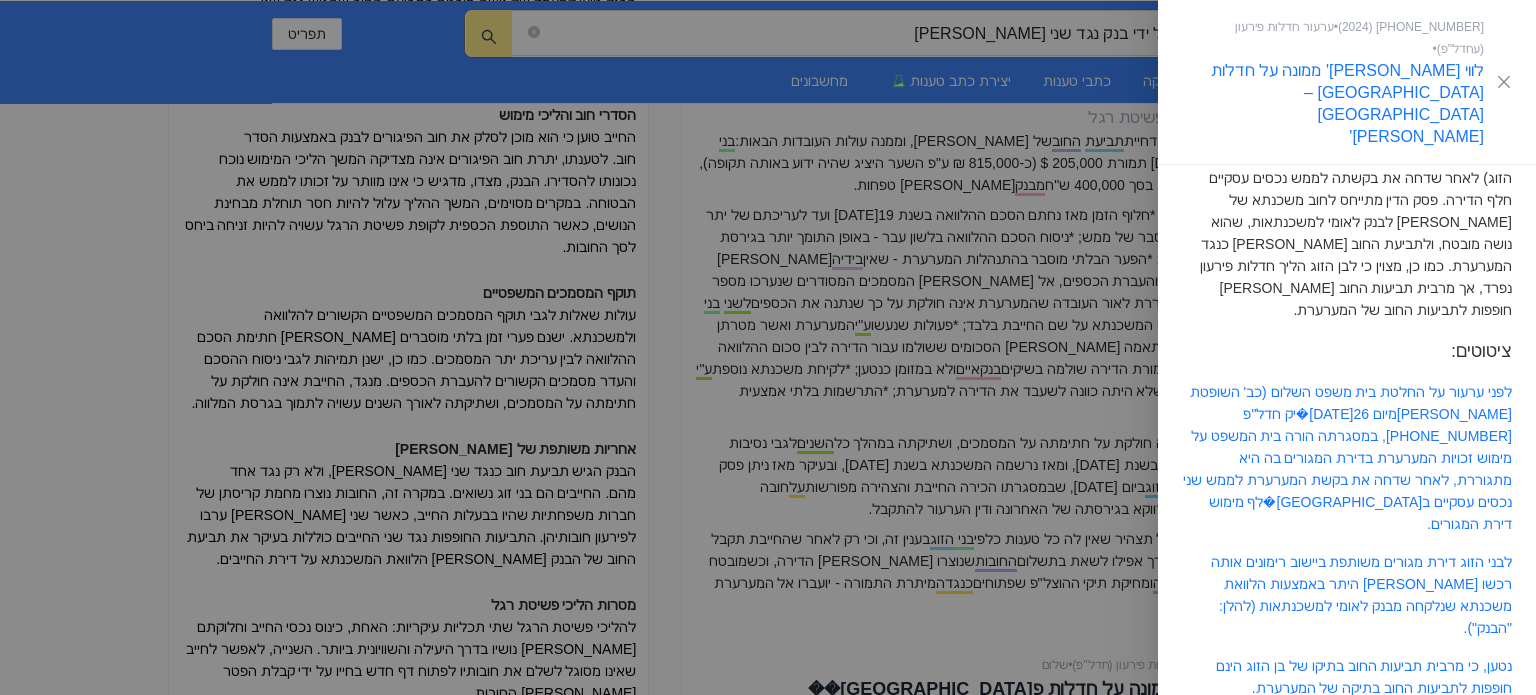 scroll, scrollTop: 140, scrollLeft: 0, axis: vertical 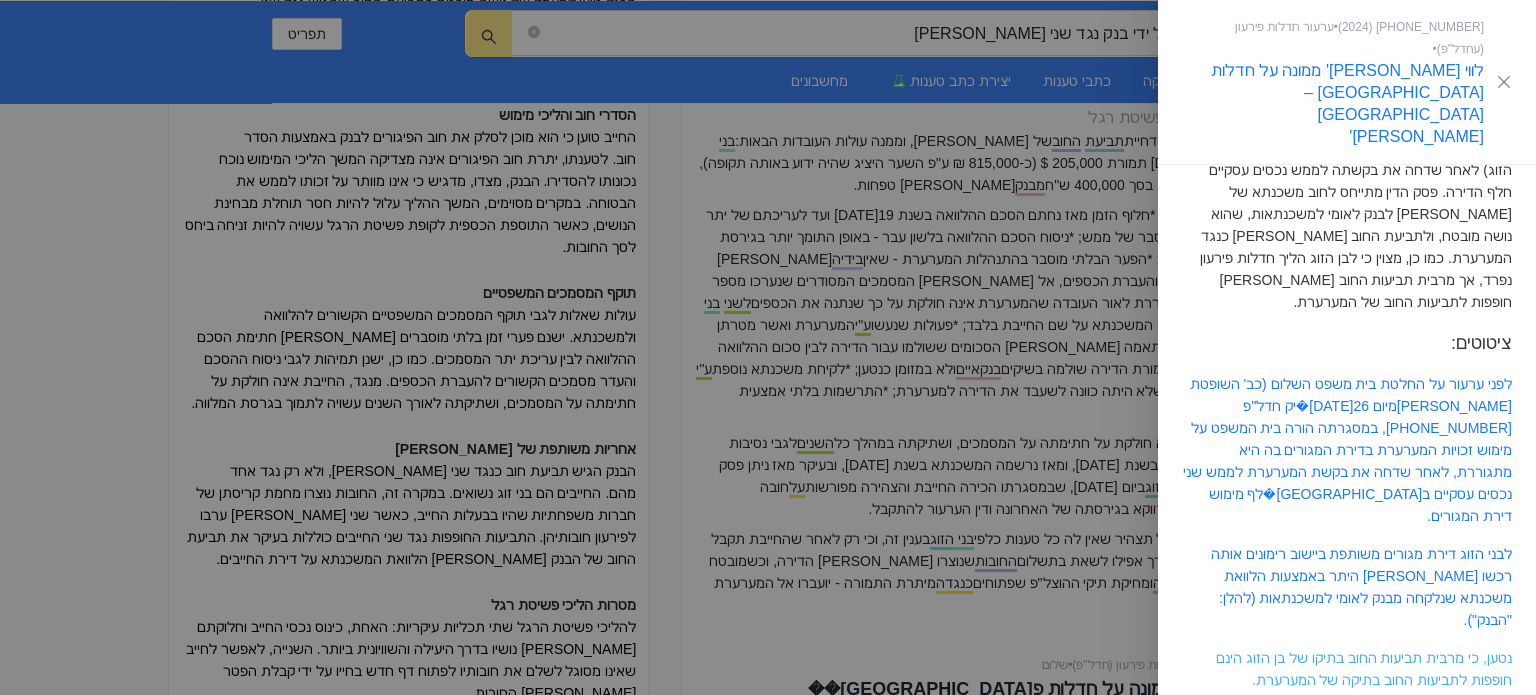 click on "נטען, כי מרבית תביעות החוב בתיקו של בן הזוג הינם חופפות לתביעות החוב בתיקה של המערערת." at bounding box center [1364, 669] 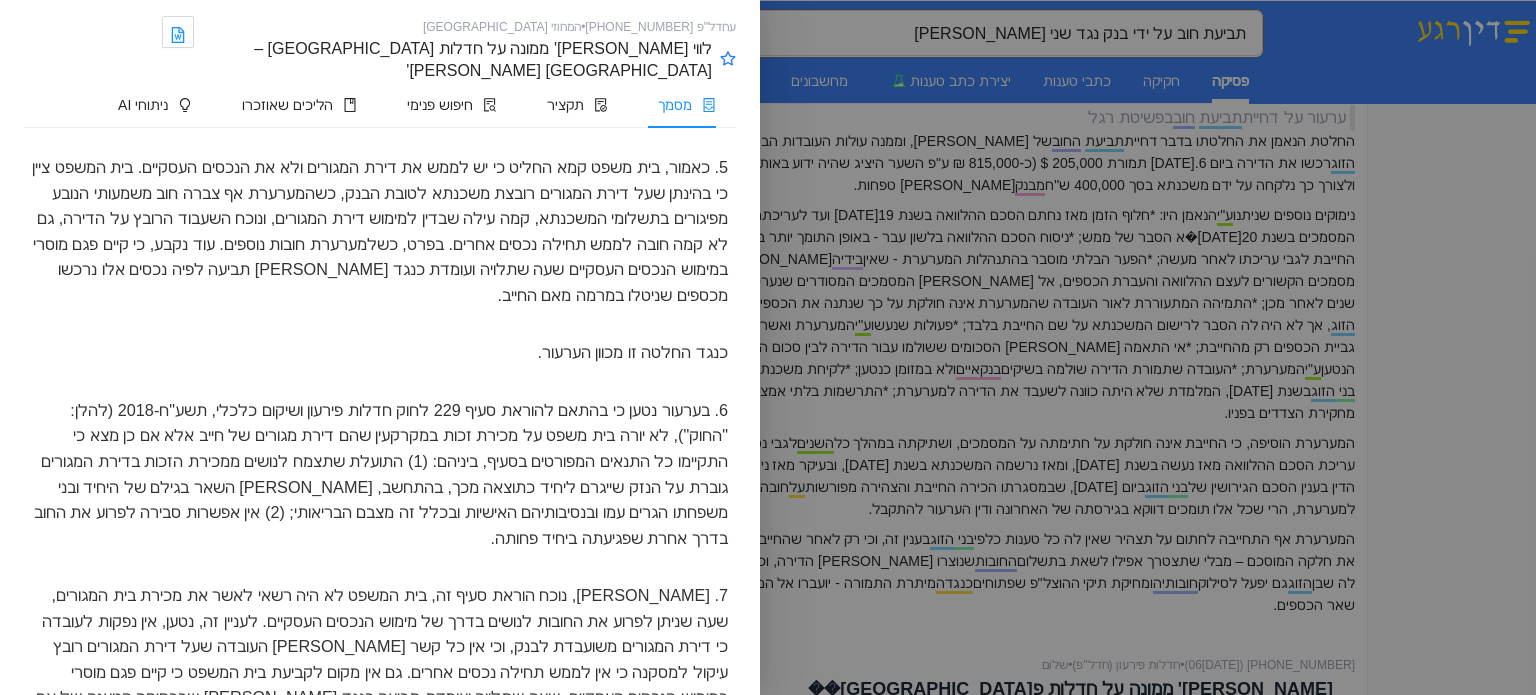 scroll, scrollTop: 2017, scrollLeft: 0, axis: vertical 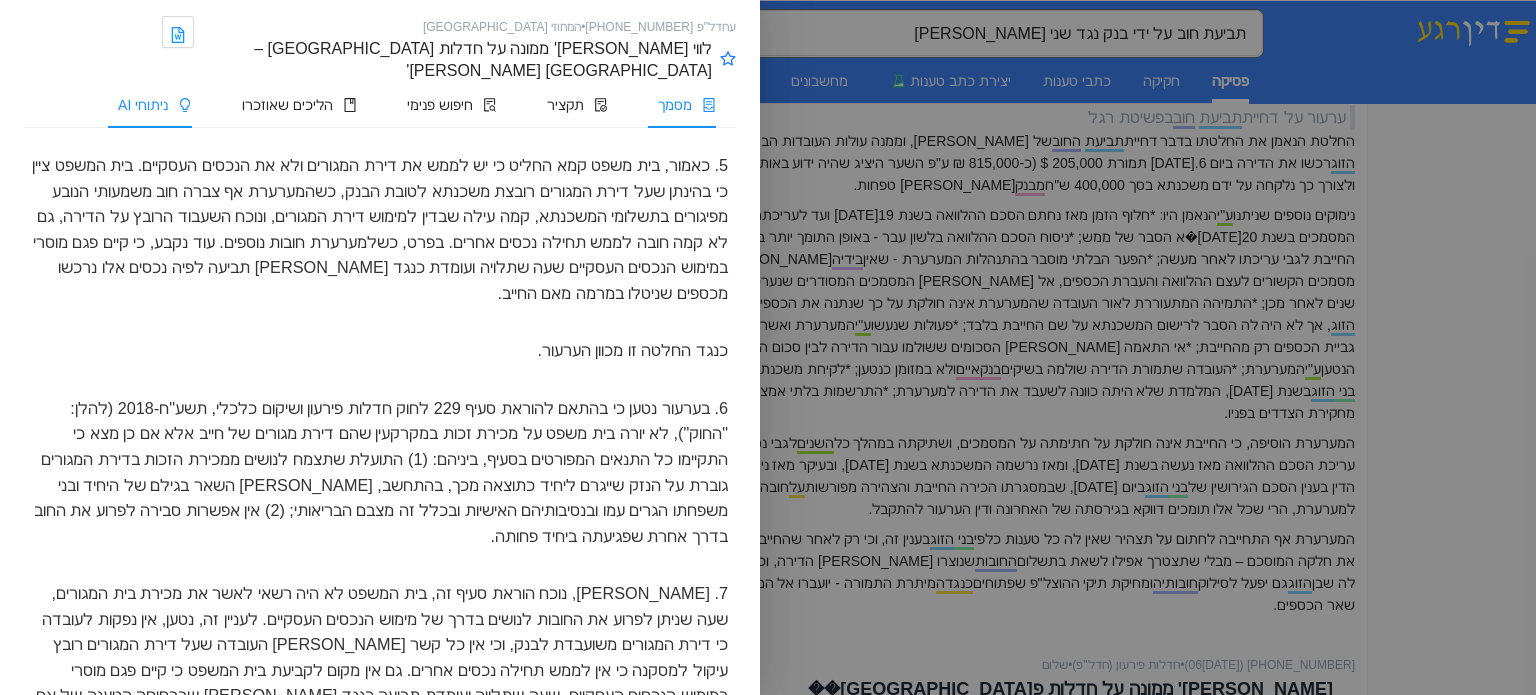 click on "ניתוחי AI" at bounding box center (143, 105) 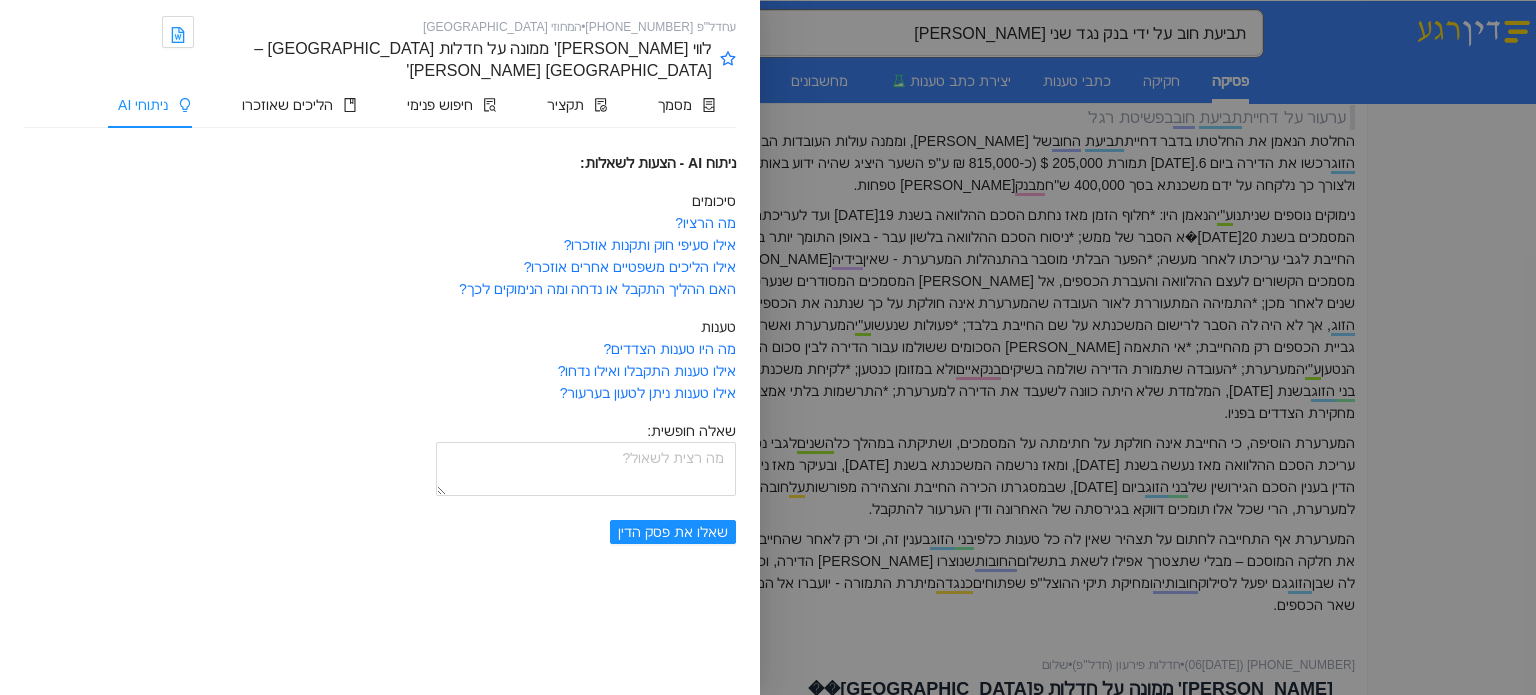 scroll, scrollTop: 0, scrollLeft: 0, axis: both 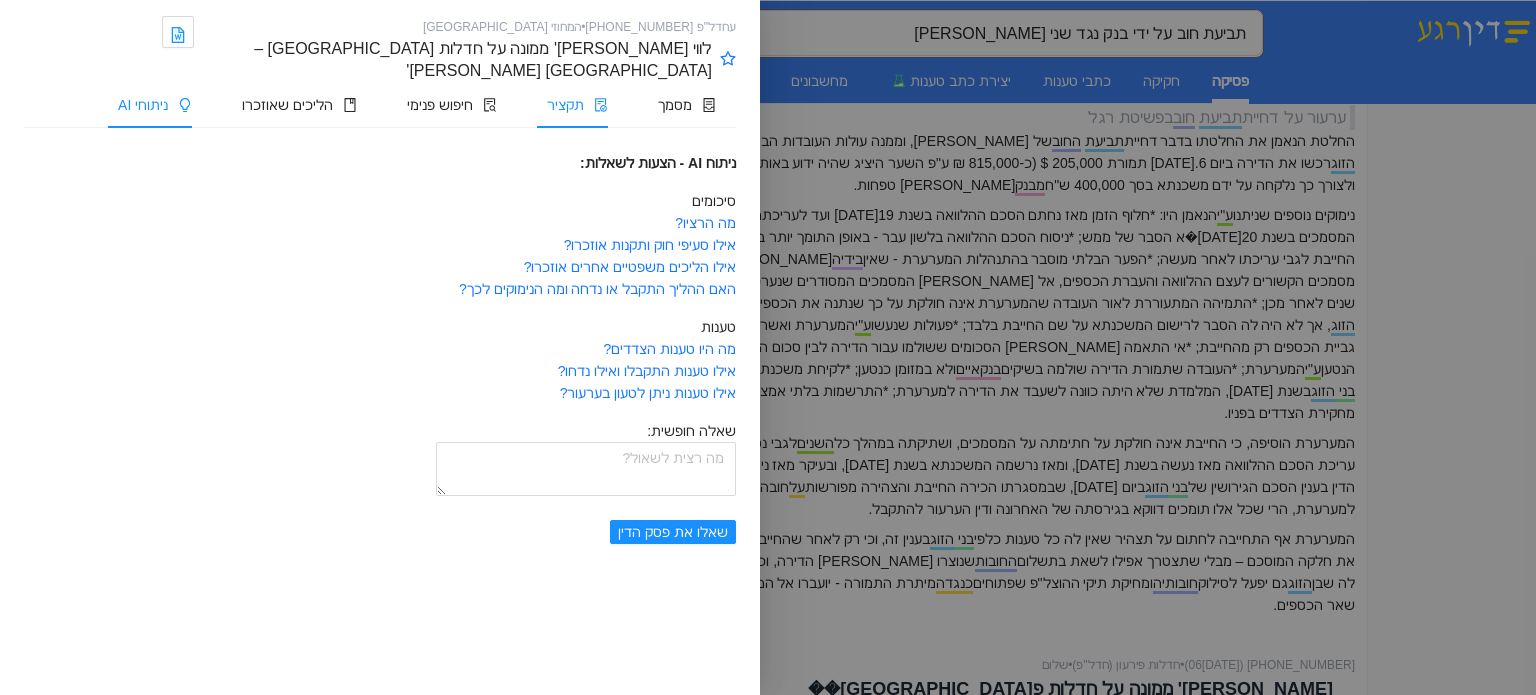 click on "תקציר" at bounding box center (572, 105) 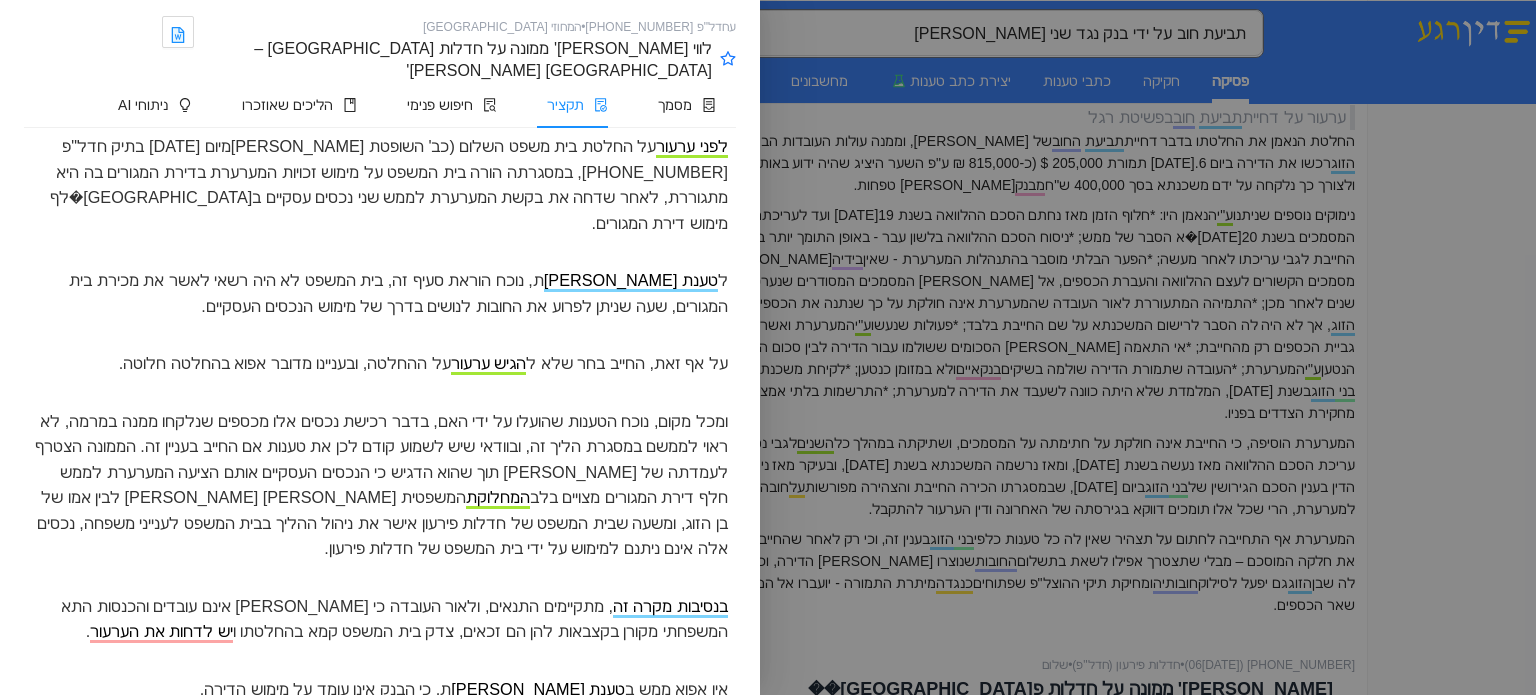 scroll, scrollTop: 0, scrollLeft: 0, axis: both 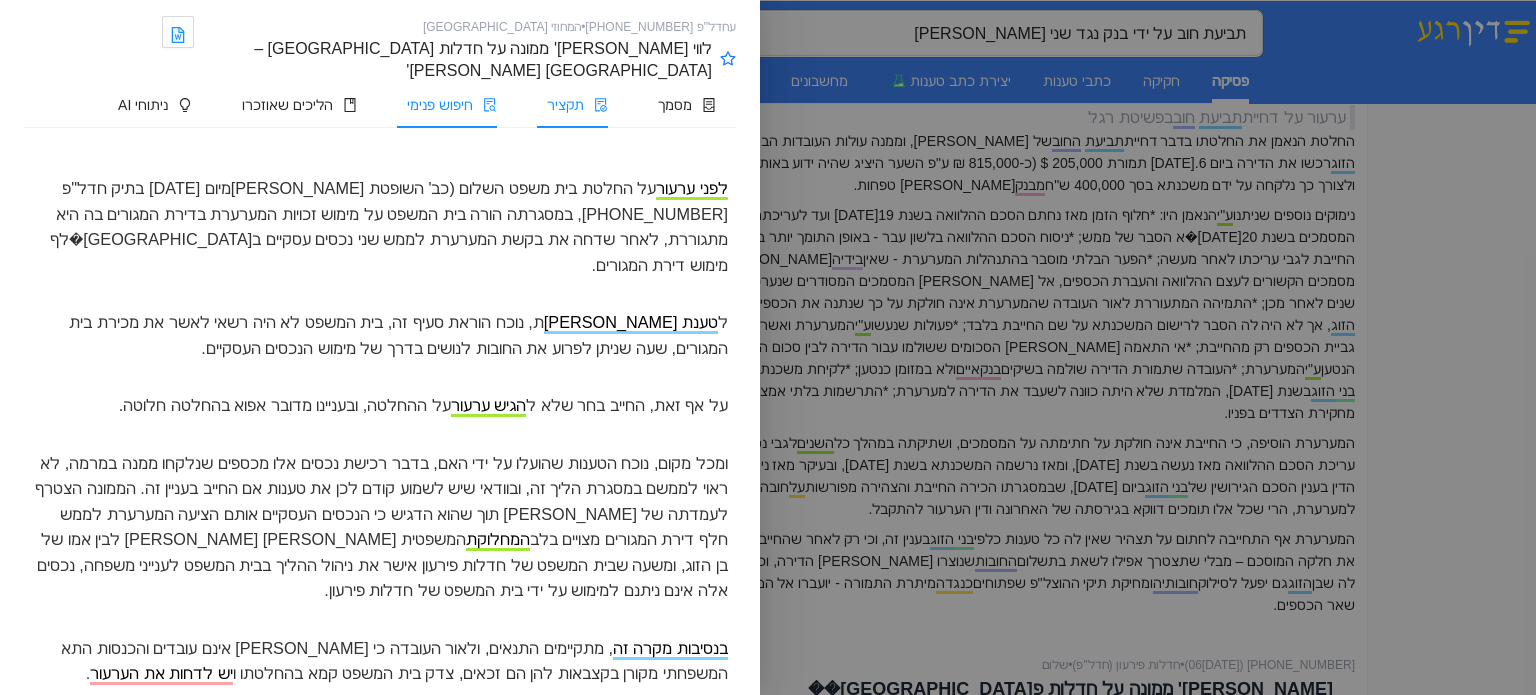 click on "חיפוש פנימי" at bounding box center [440, 105] 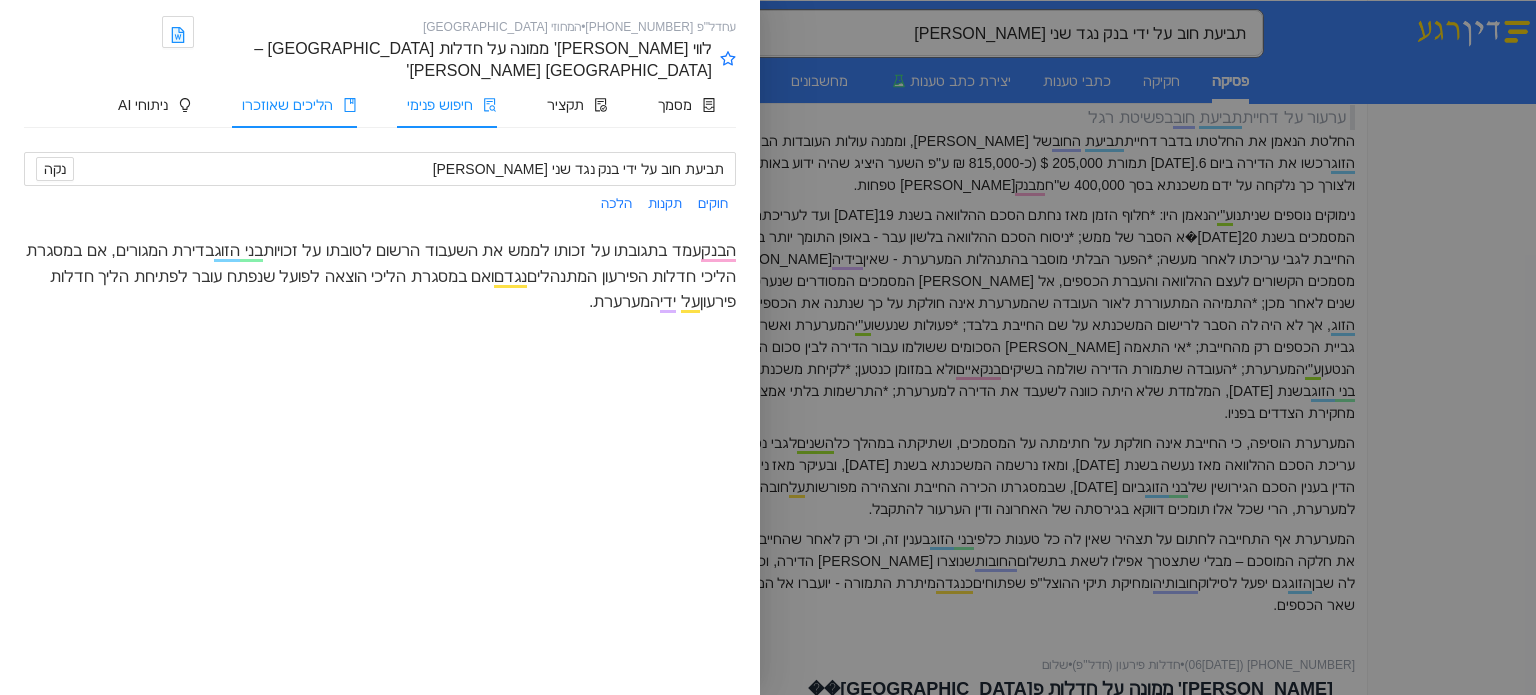 click on "הליכים שאוזכרו" at bounding box center (287, 105) 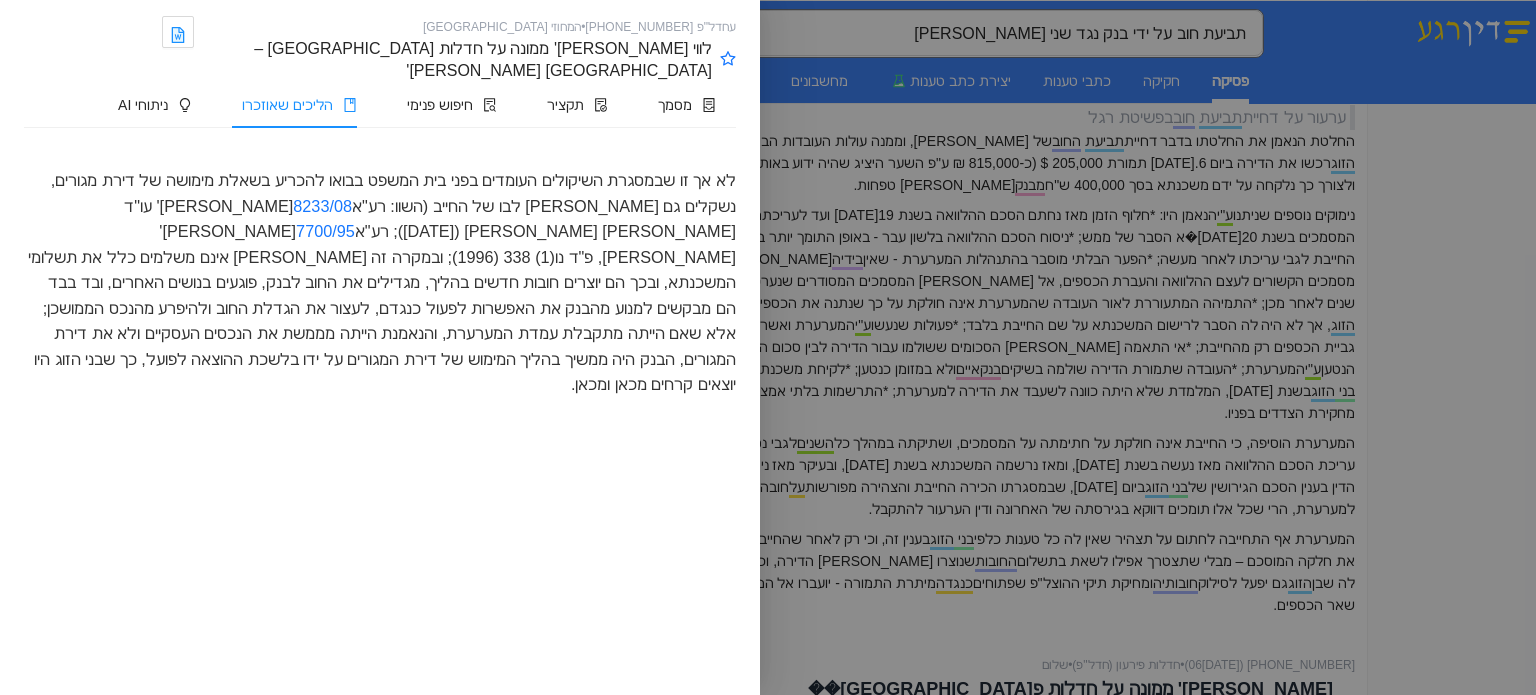 click at bounding box center [768, 347] 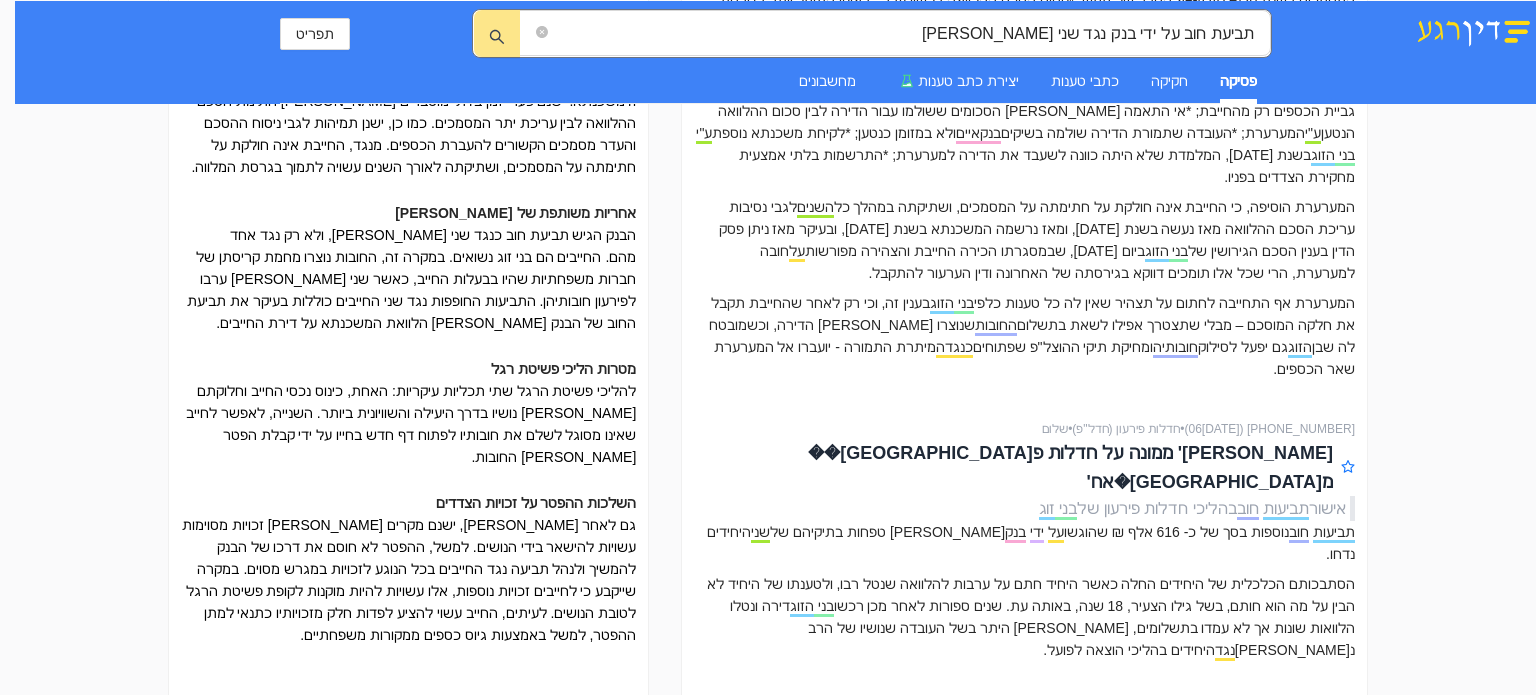 scroll, scrollTop: 500, scrollLeft: 0, axis: vertical 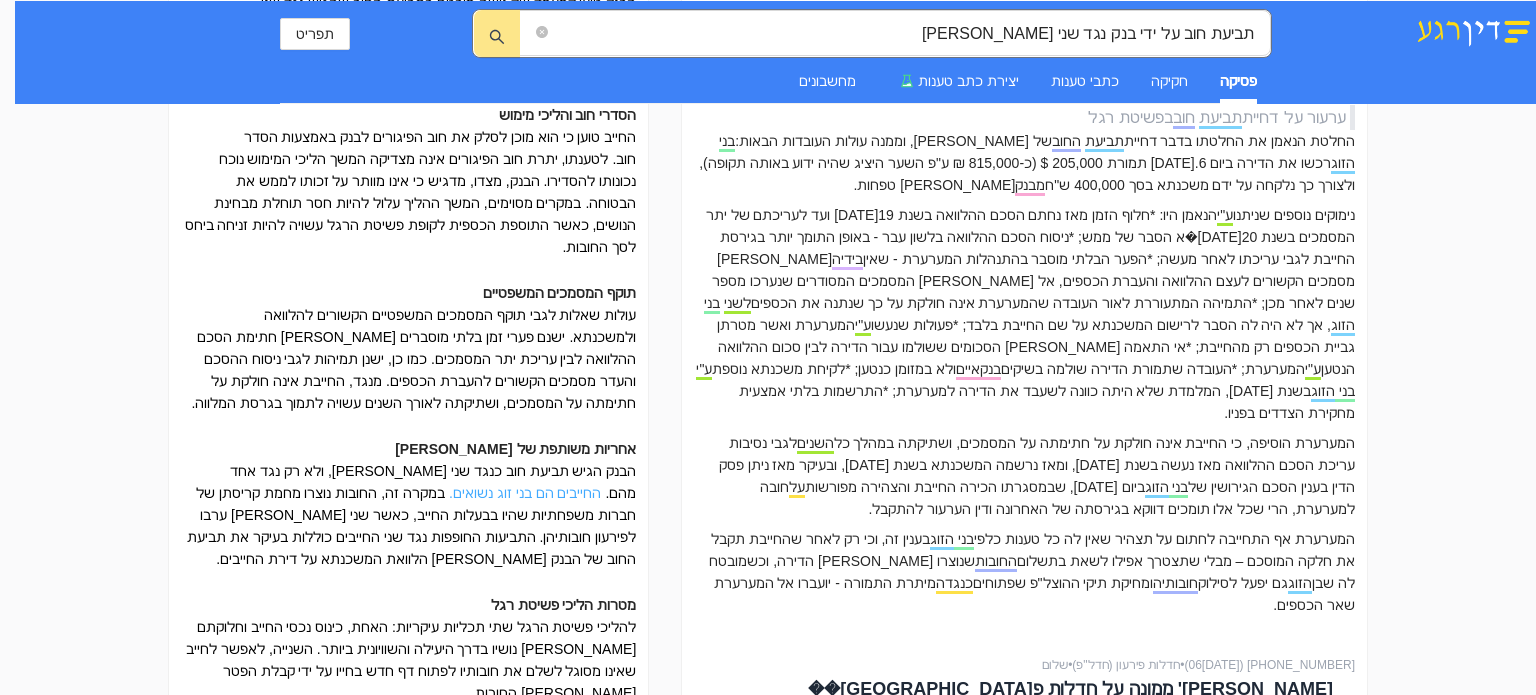 click on "החייבים הם בני זוג נשואים." at bounding box center [523, 493] 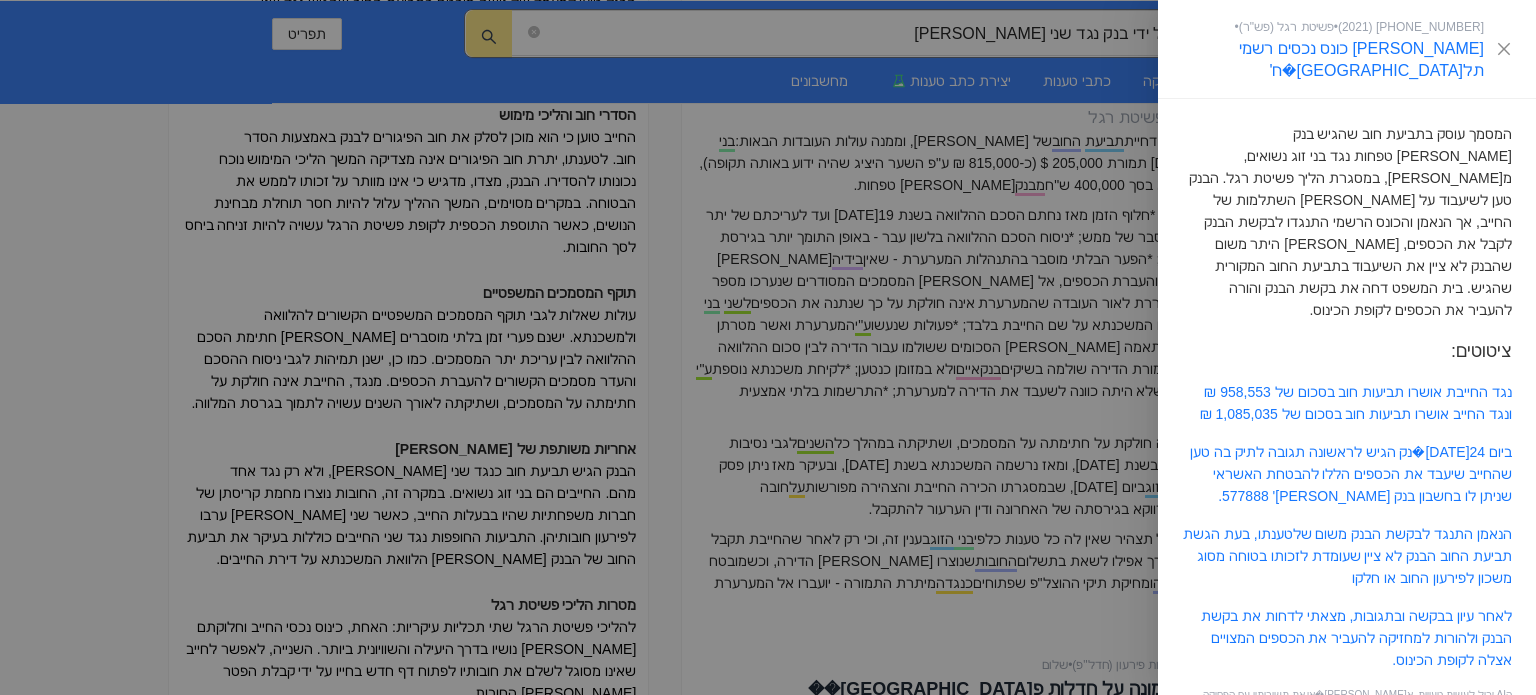 click at bounding box center (768, 347) 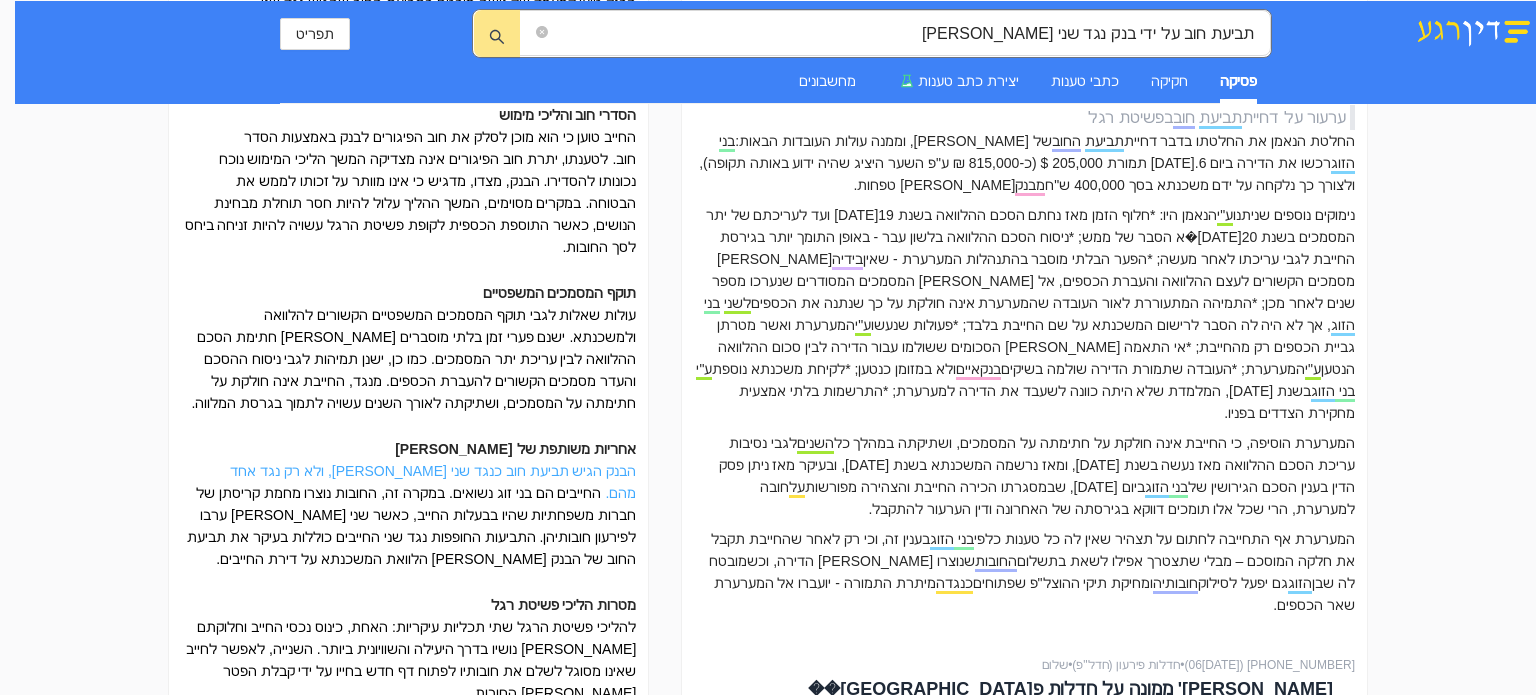 click on "הבנק הגיש תביעת חוב כנגד שני [PERSON_NAME], ולא רק נגד אחד מהם." at bounding box center (433, 482) 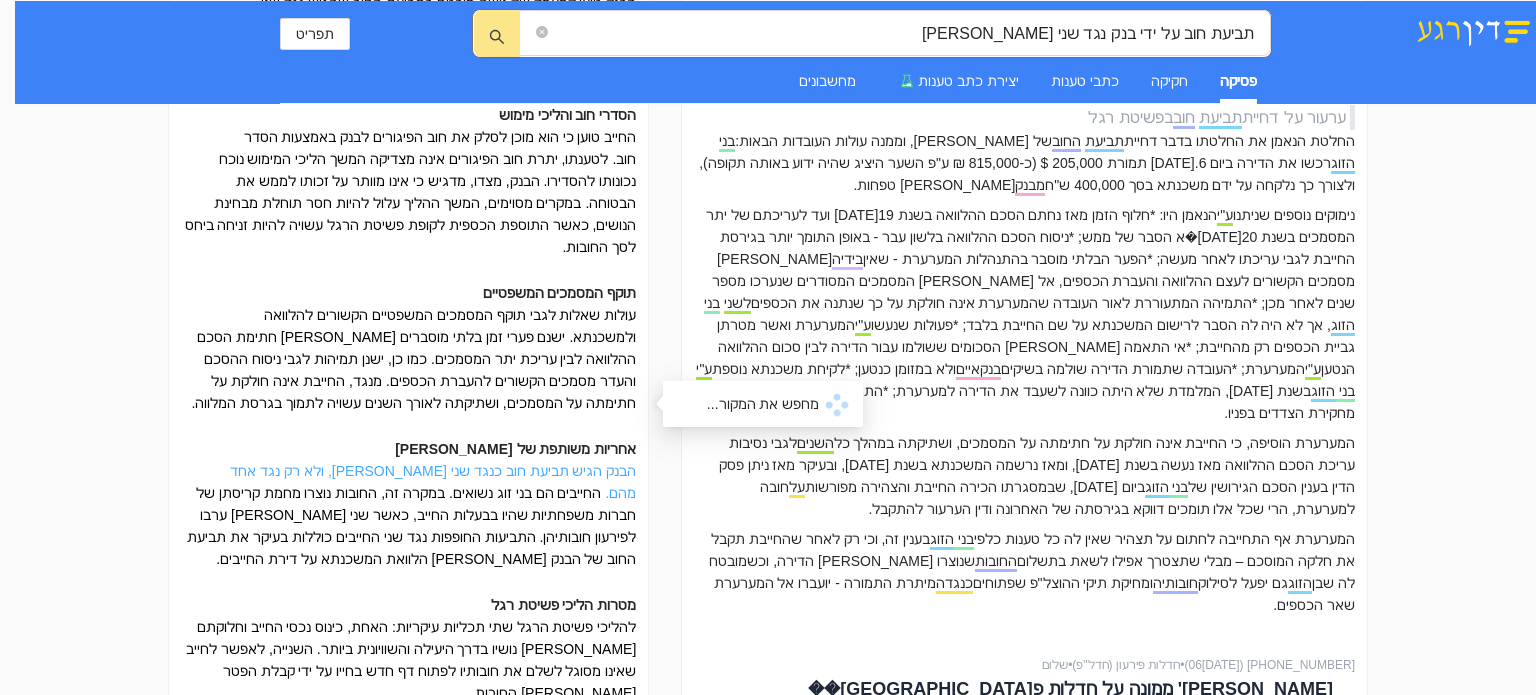 click on "הבנק הגיש תביעת חוב כנגד שני [PERSON_NAME], ולא רק נגד אחד מהם." at bounding box center (433, 482) 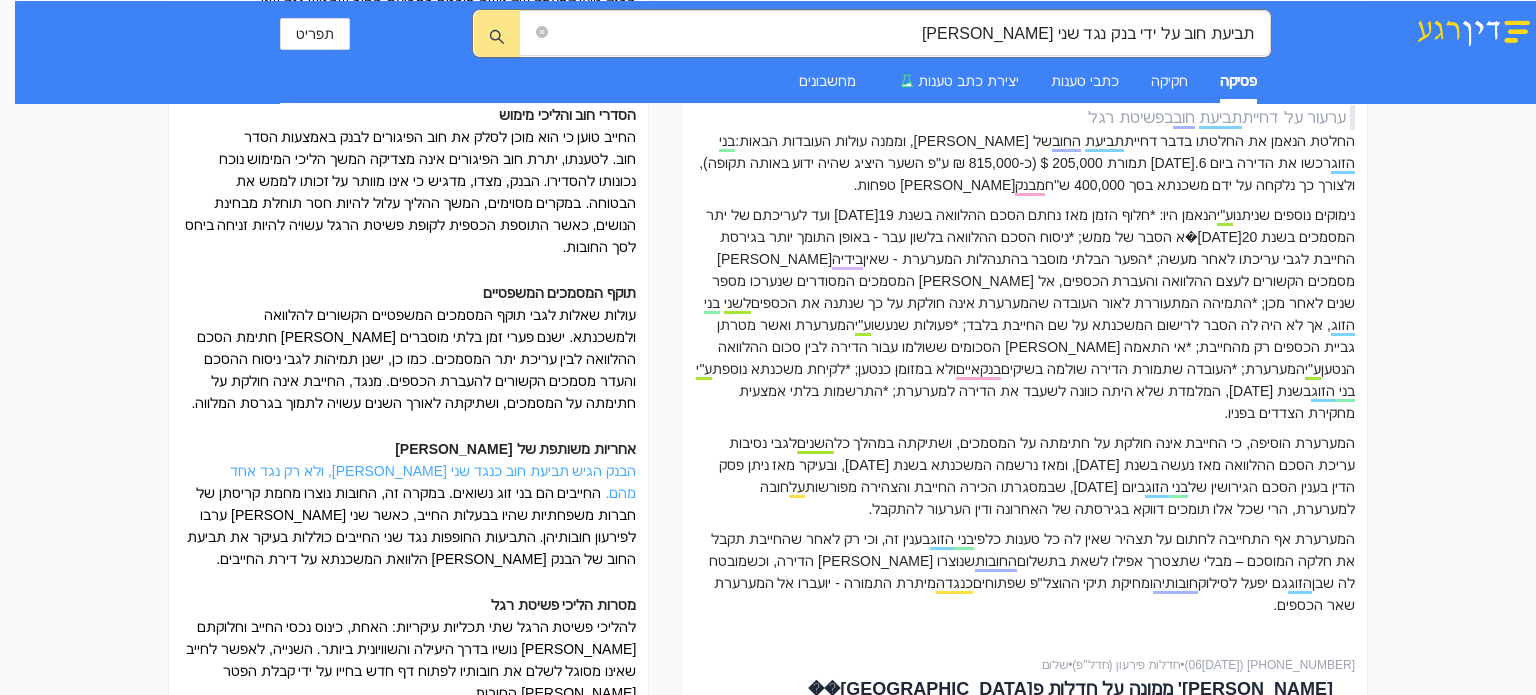 click on "הבנק הגיש תביעת חוב כנגד שני [PERSON_NAME], ולא רק נגד אחד מהם." at bounding box center [433, 482] 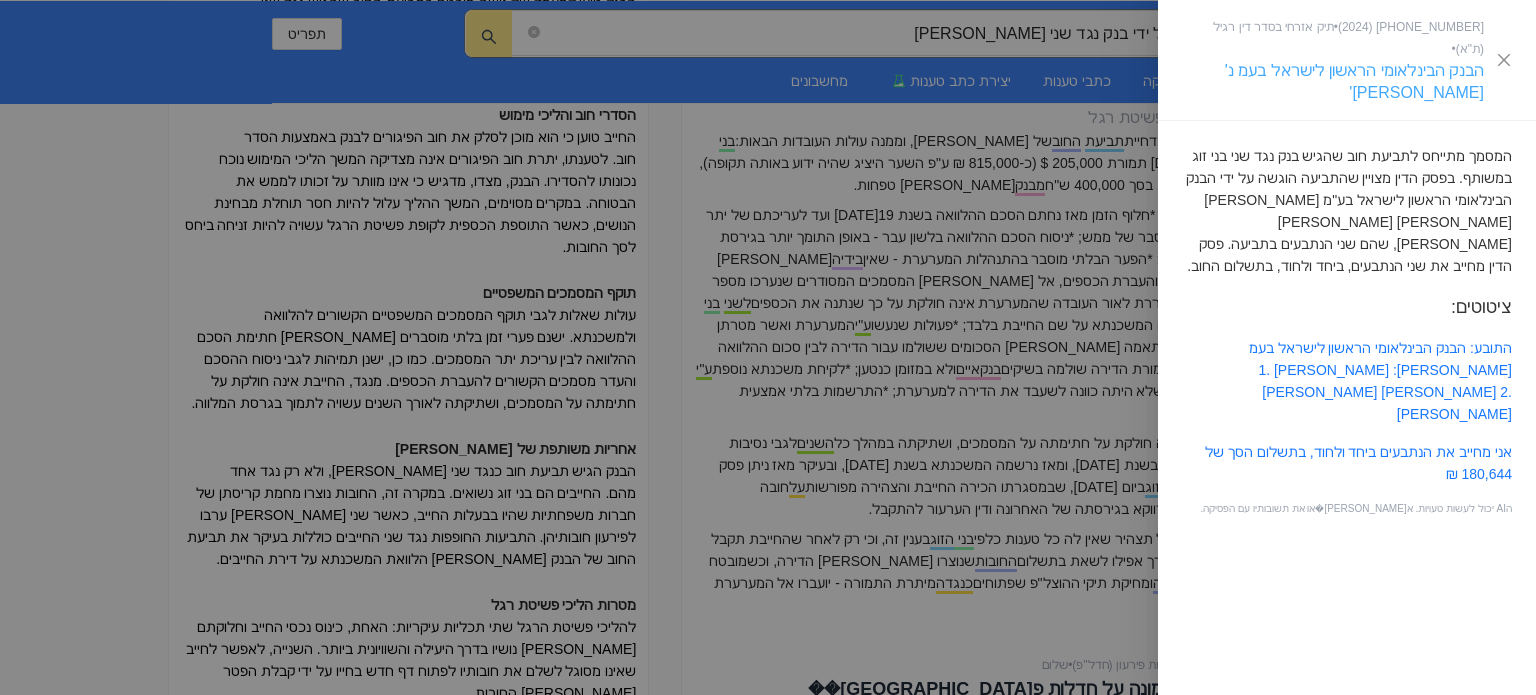 click on "הבנק הבינלאומי הראשון לישראל בעמ נ' [PERSON_NAME]'" at bounding box center (1354, 81) 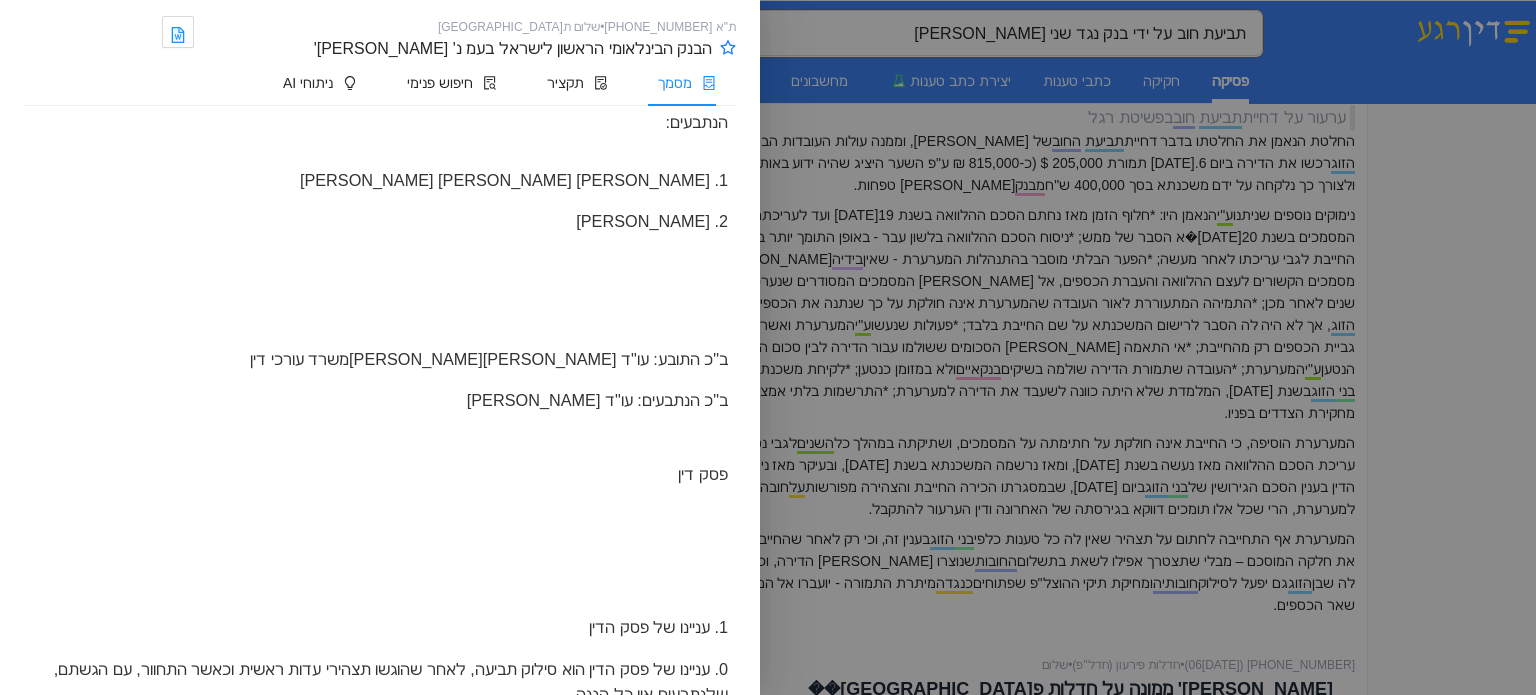 scroll, scrollTop: 900, scrollLeft: 0, axis: vertical 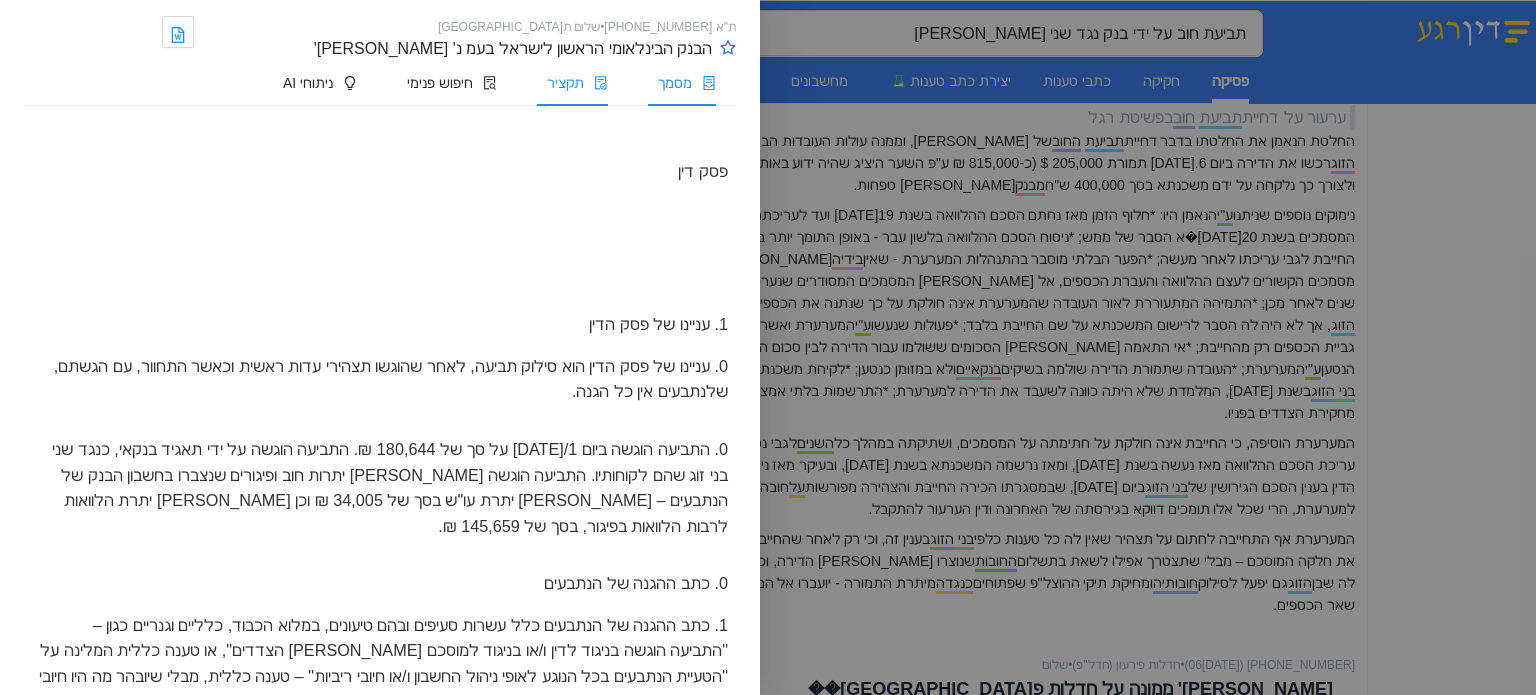 click on "תקציר" at bounding box center [572, 83] 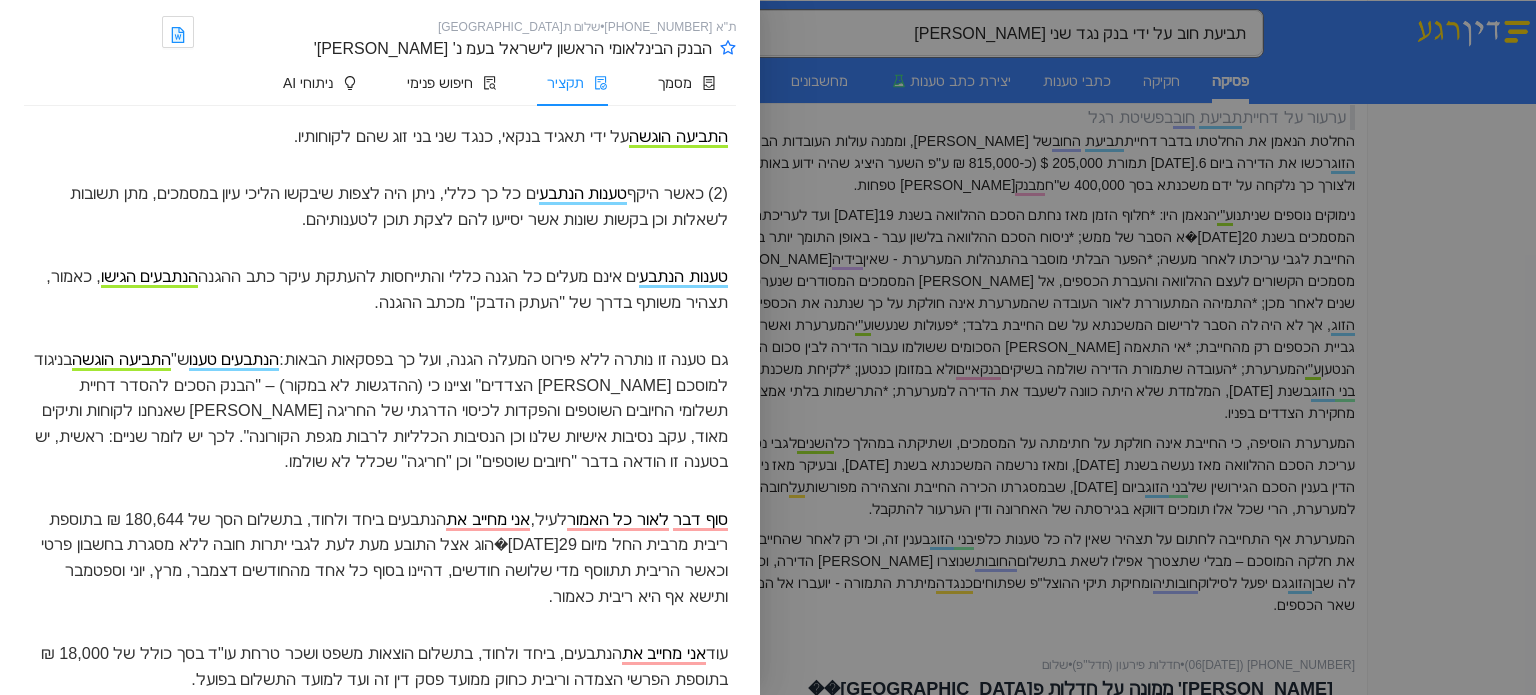 scroll, scrollTop: 199, scrollLeft: 0, axis: vertical 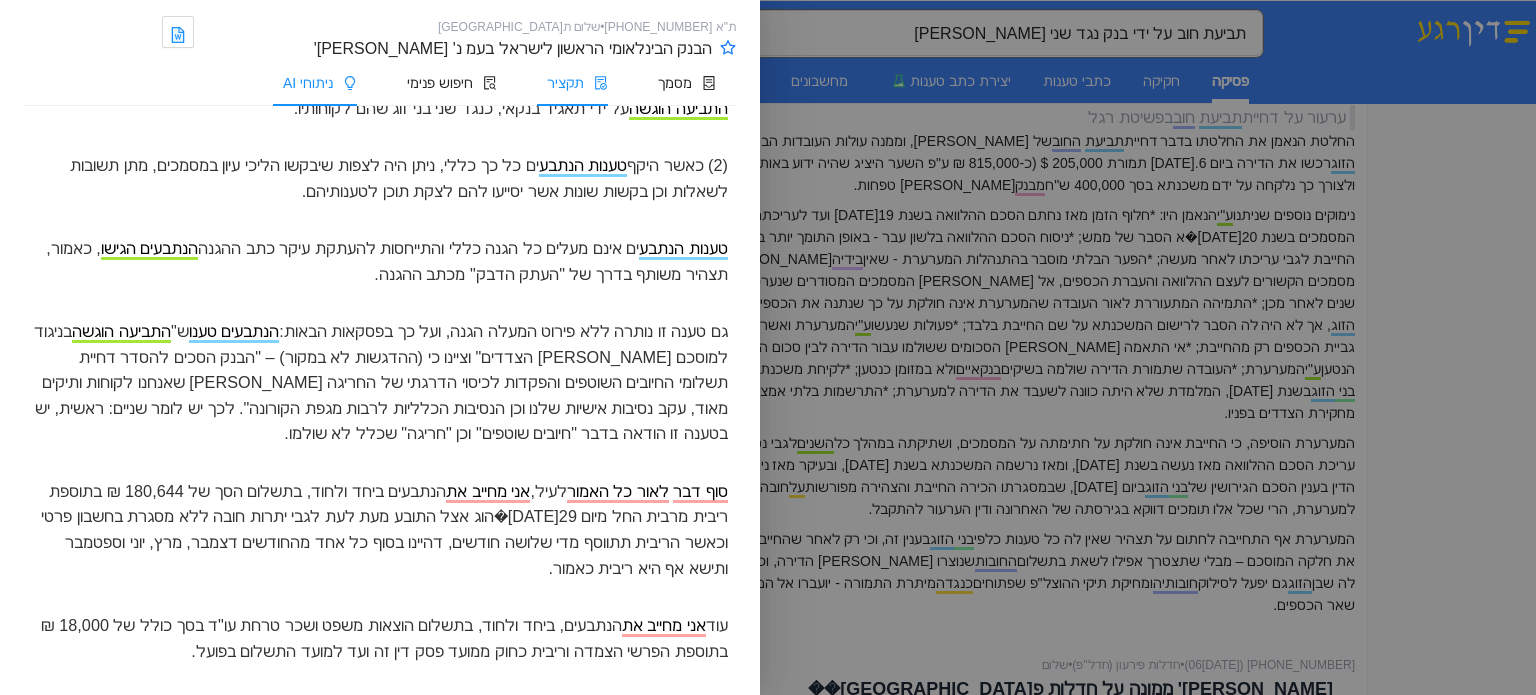click on "ניתוחי AI" at bounding box center [315, 83] 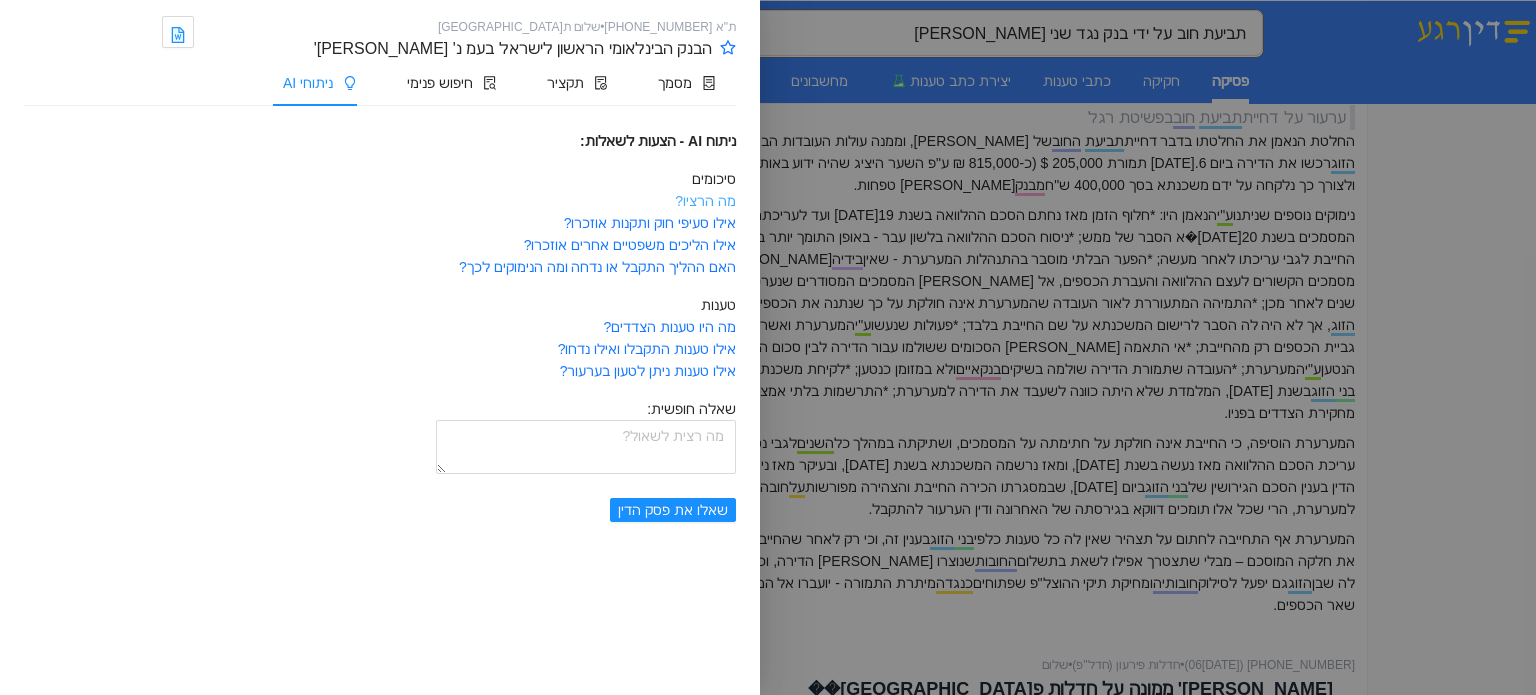 click on "מה הרציו?" at bounding box center [705, 201] 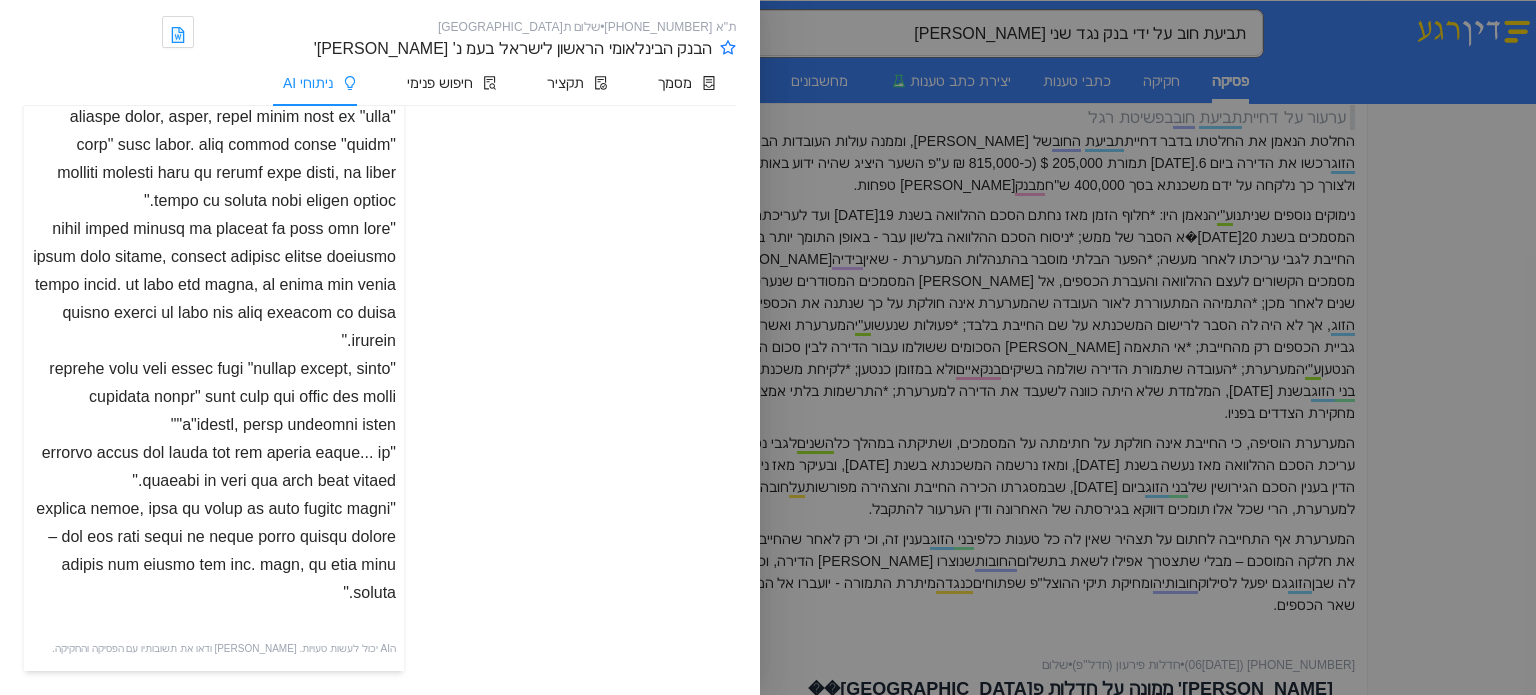 scroll, scrollTop: 713, scrollLeft: 0, axis: vertical 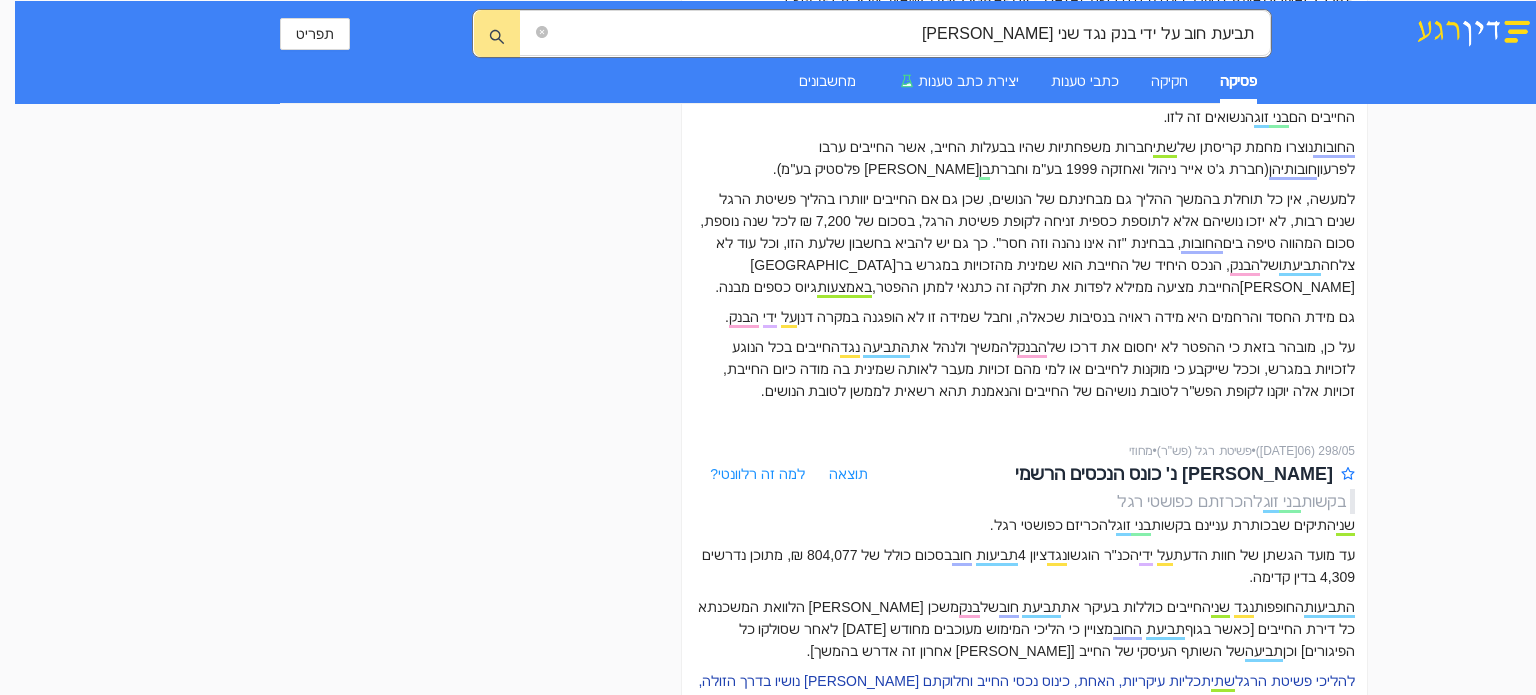click on "להליכי פשיטת הרגל  שתי  תכליות עיקריות, האחת, כינוס נכסי החייב וחלוקתם [PERSON_NAME] נושיו בדרך הזולה, המהירה היעילה והשווה ביותר, והשנייה, לאפשר לחייב שאתרע מזלו ואינו מסוגל לשלם את  חובותיו  לפתוח דף חדש בחייו  על   ידי  קבלת הפטר [PERSON_NAME]  החובות  (ראה ע"א 6416/01 [PERSON_NAME]' הכנ"ר, פ"ד נז(4) 197, 205-206; ע"א 92/76  בן  [PERSON_NAME]' מ"י, פ"ד לא (1) 164, 166; ע"א 4892/91 [PERSON_NAME]' הכנ"ר, פ"ד מח(1) 45, 55; ע"א 501/67 הכנ"ר נ' [PERSON_NAME]', פ"ד כב(1) 23, 28; וכן ראה א' פרוקצ'יה, "פשיטת רגל על פי בקשת חייב", הפרקליט ל' (תשל"ו) 271, 272)." at bounding box center [1024, 736] 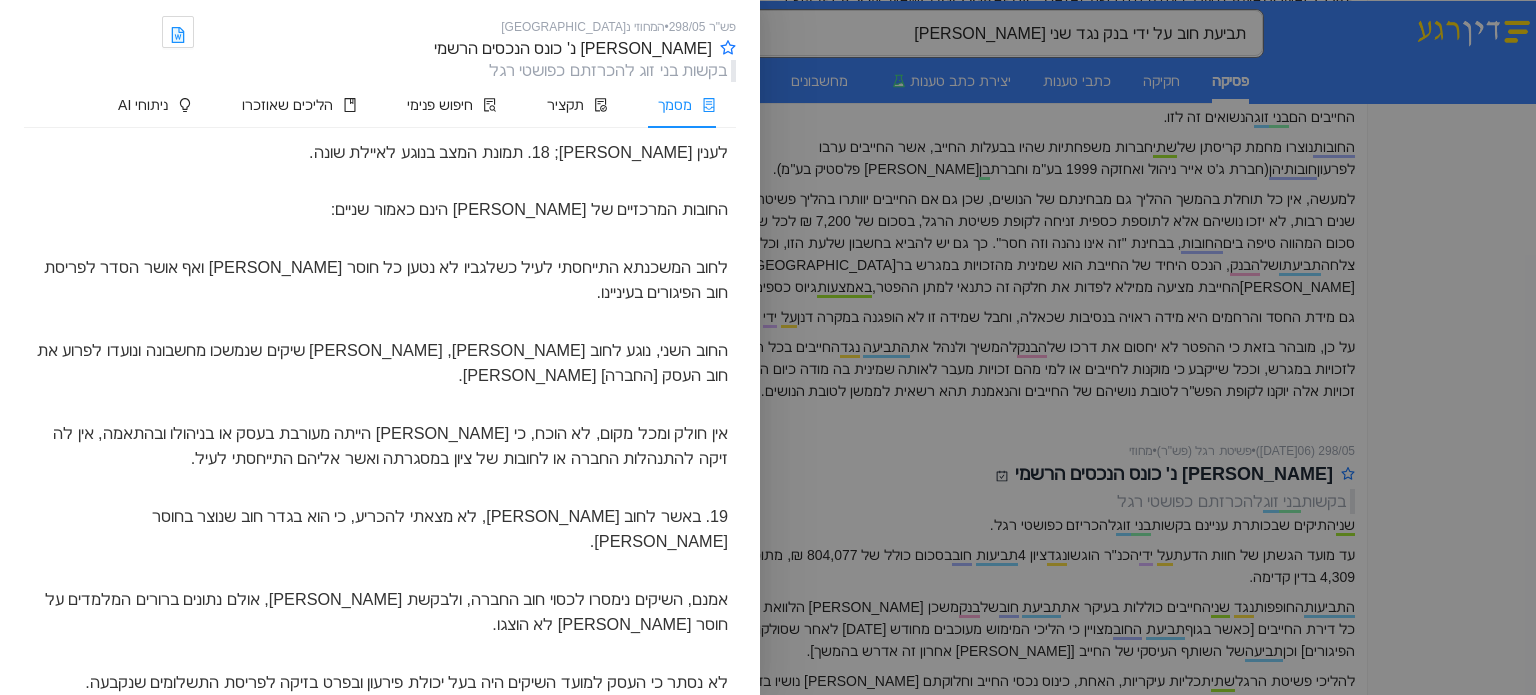scroll, scrollTop: 6820, scrollLeft: 0, axis: vertical 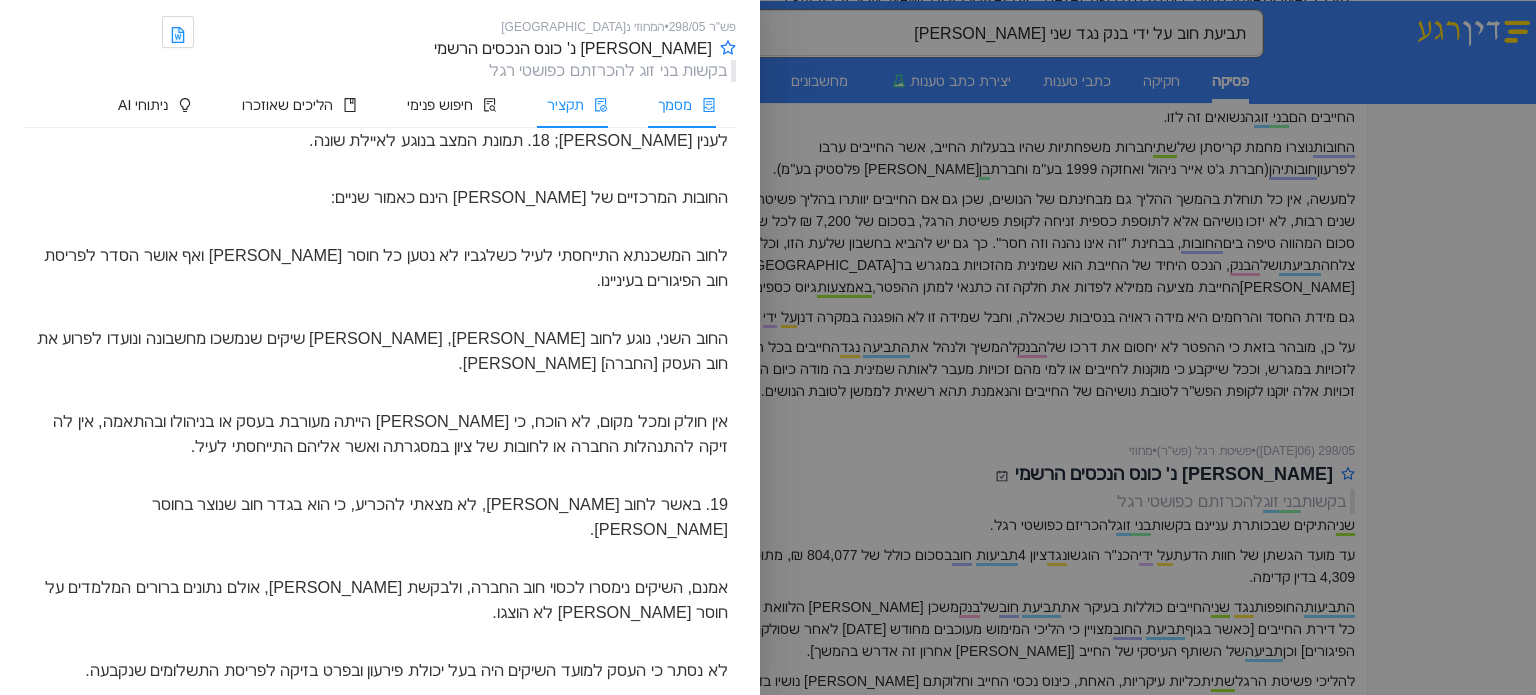 click 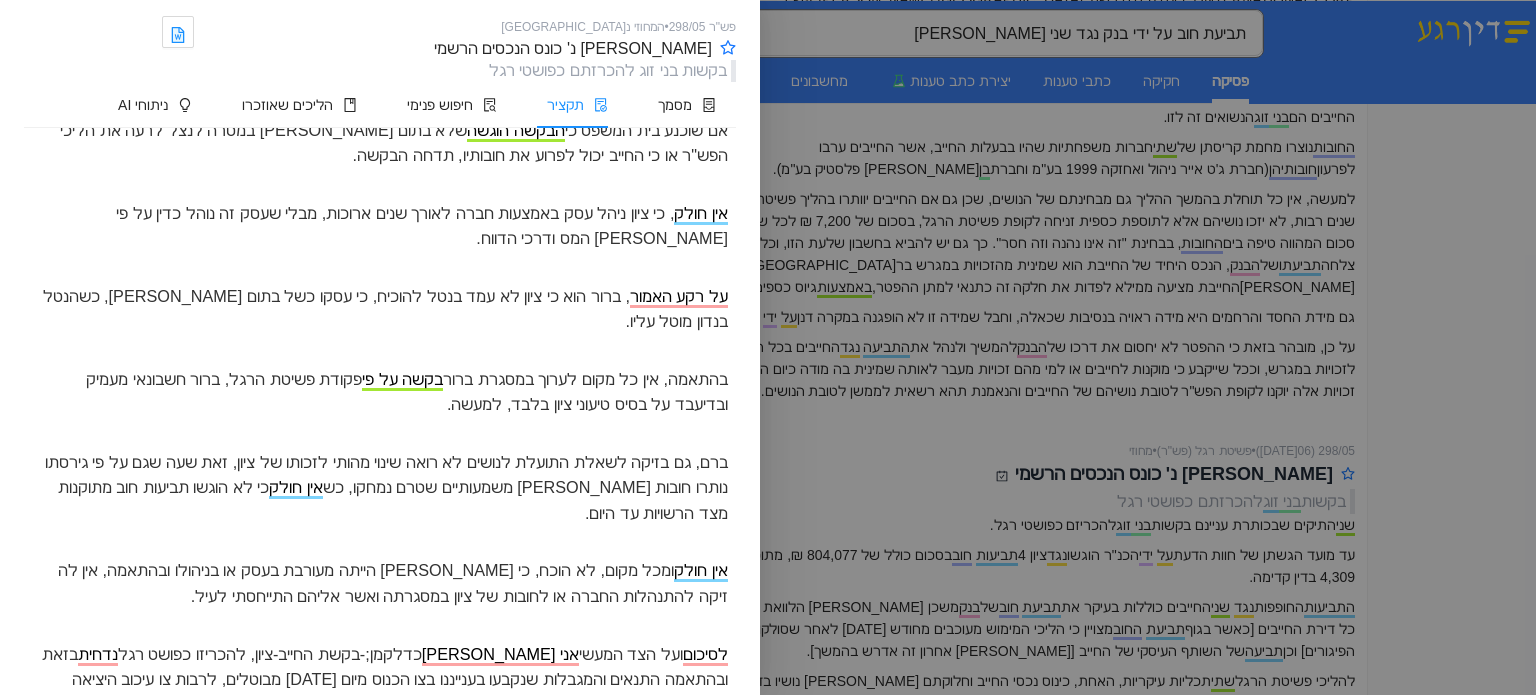 scroll, scrollTop: 202, scrollLeft: 0, axis: vertical 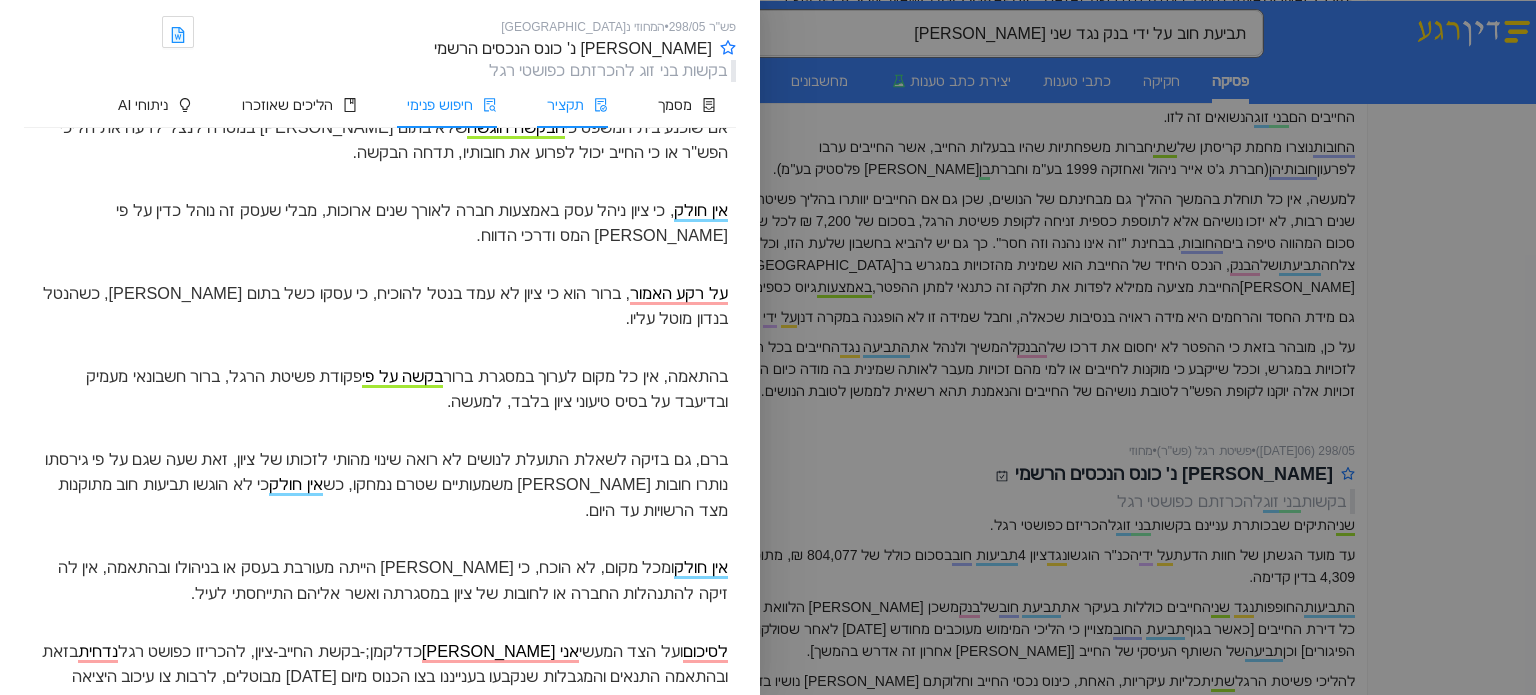 click on "חיפוש פנימי" at bounding box center [440, 105] 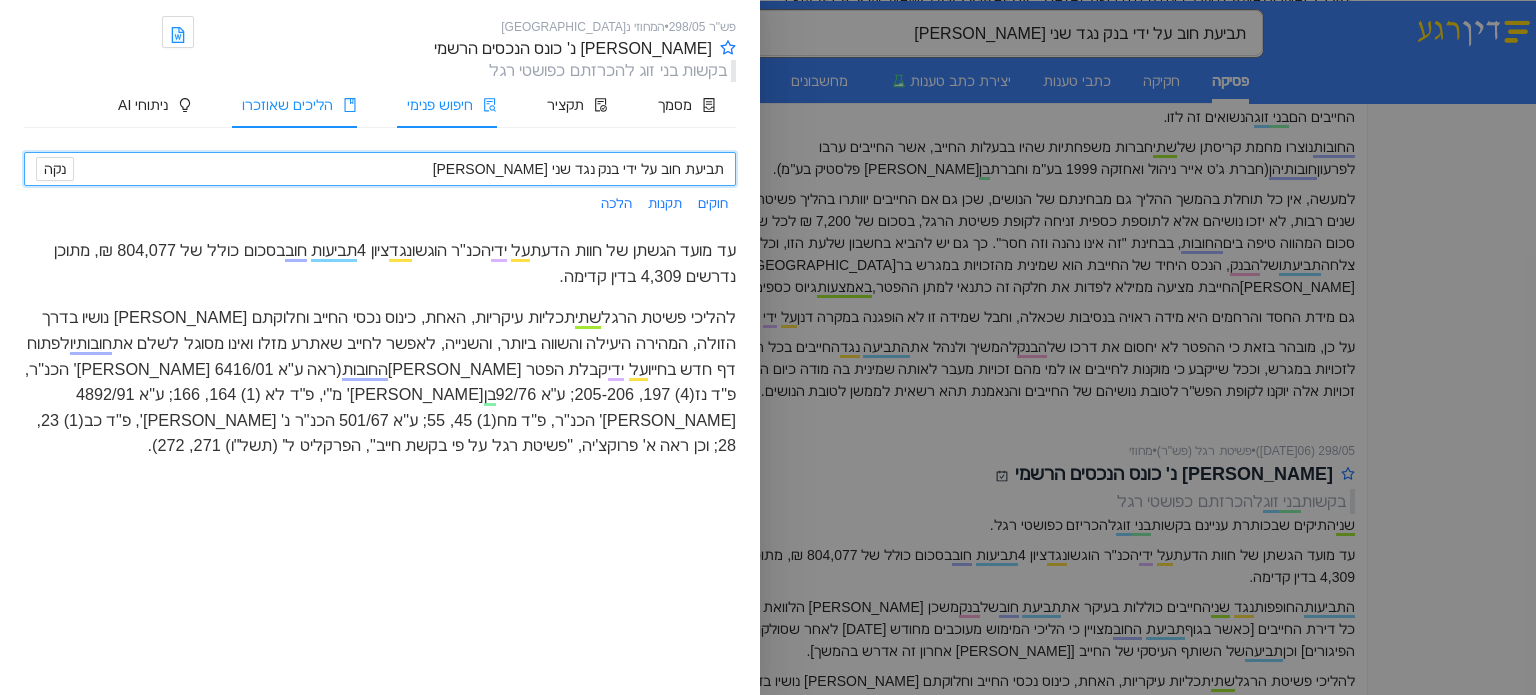 click on "הליכים שאוזכרו" at bounding box center [294, 105] 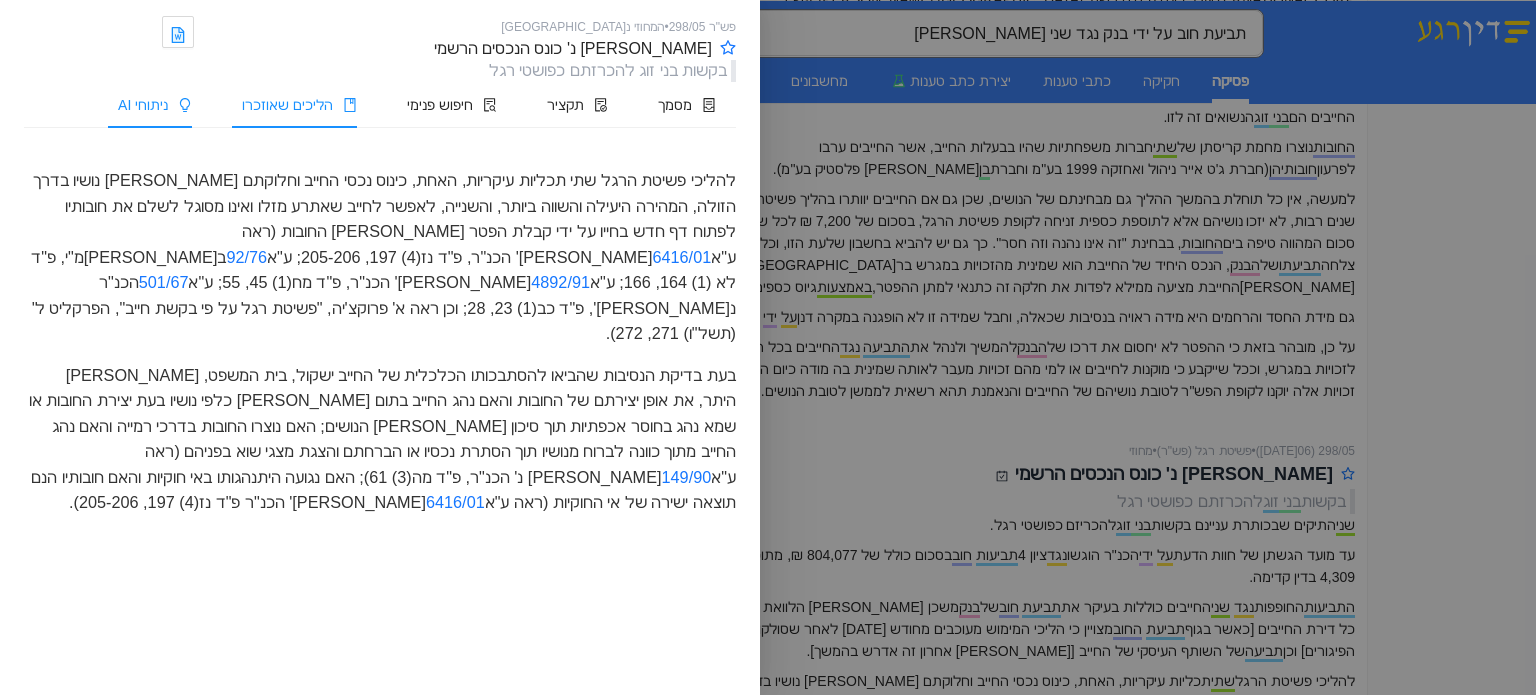 click on "ניתוחי AI" at bounding box center (143, 105) 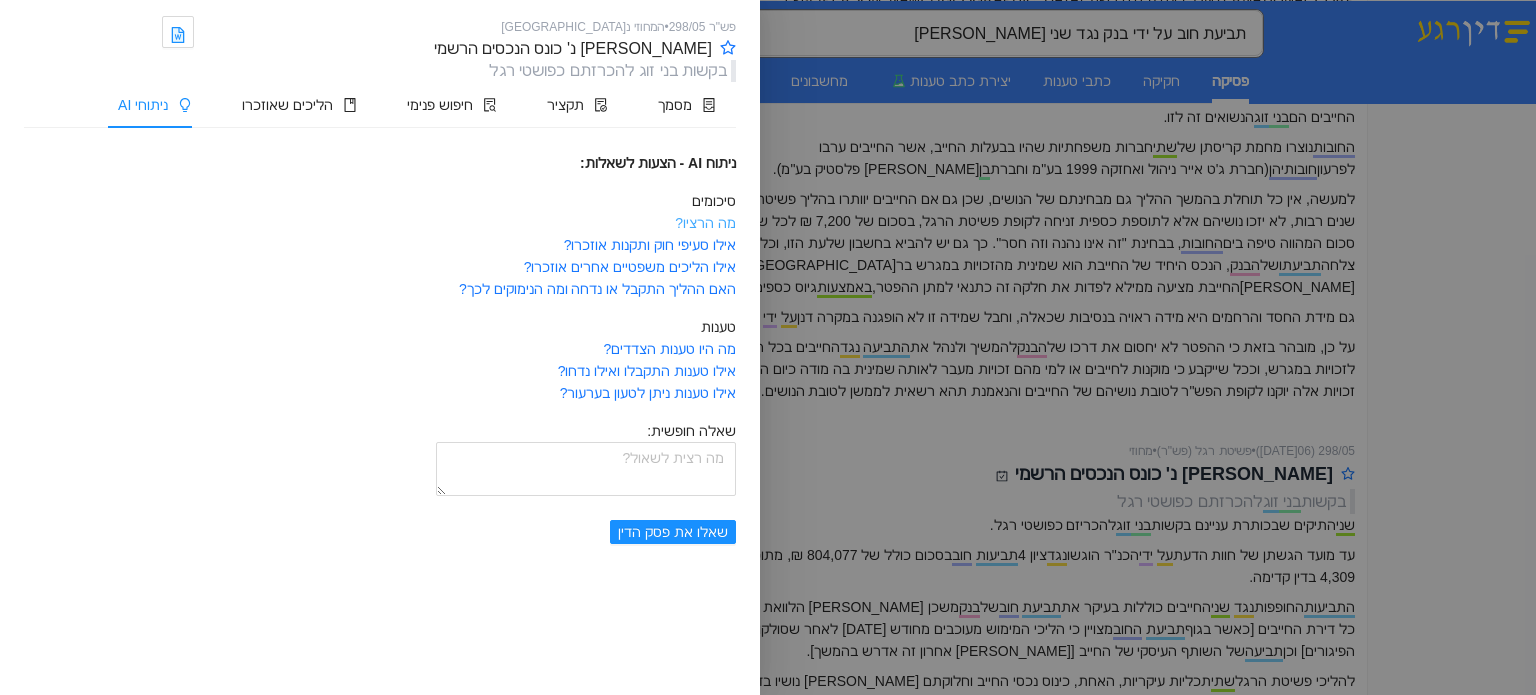 click on "מה הרציו?" at bounding box center [705, 223] 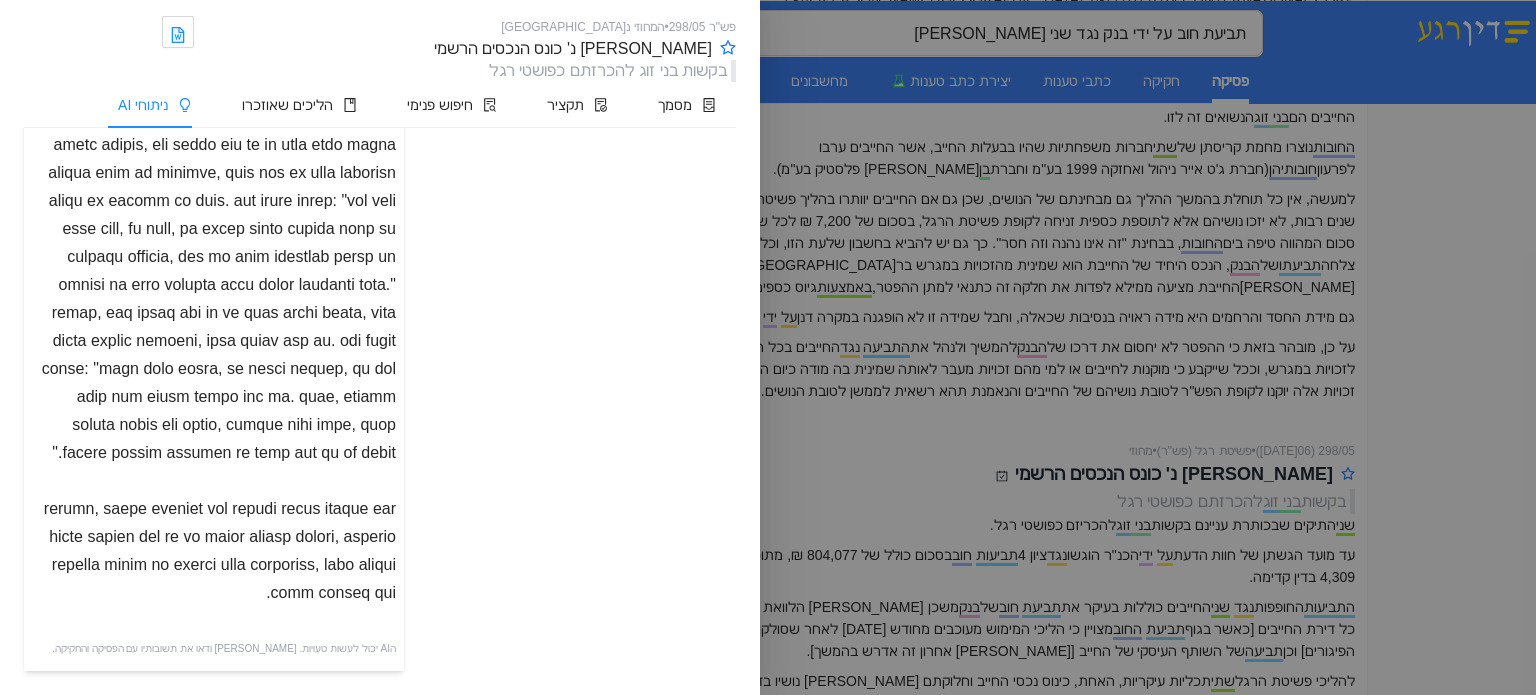 scroll, scrollTop: 735, scrollLeft: 0, axis: vertical 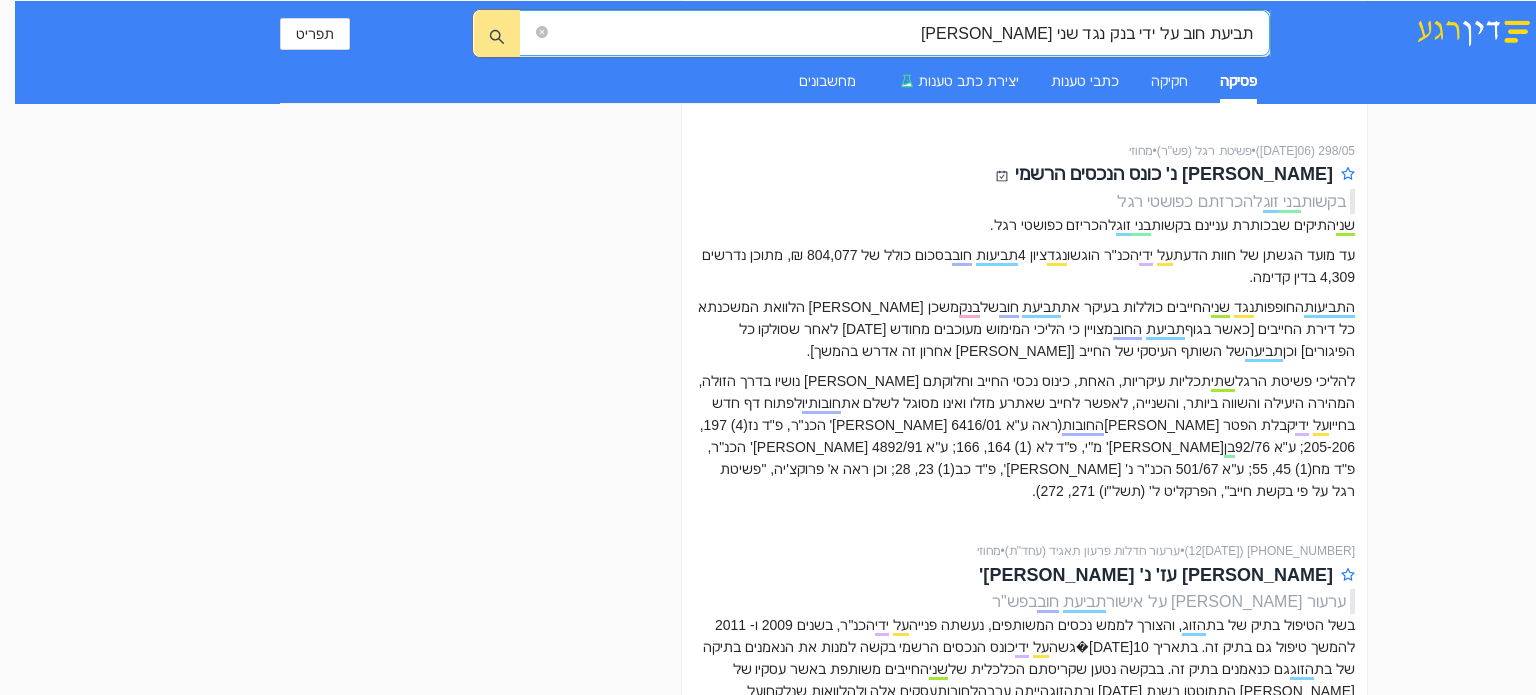 click on "תביעת חוב על ידי בנק נגד שני [PERSON_NAME]" at bounding box center (902, 33) 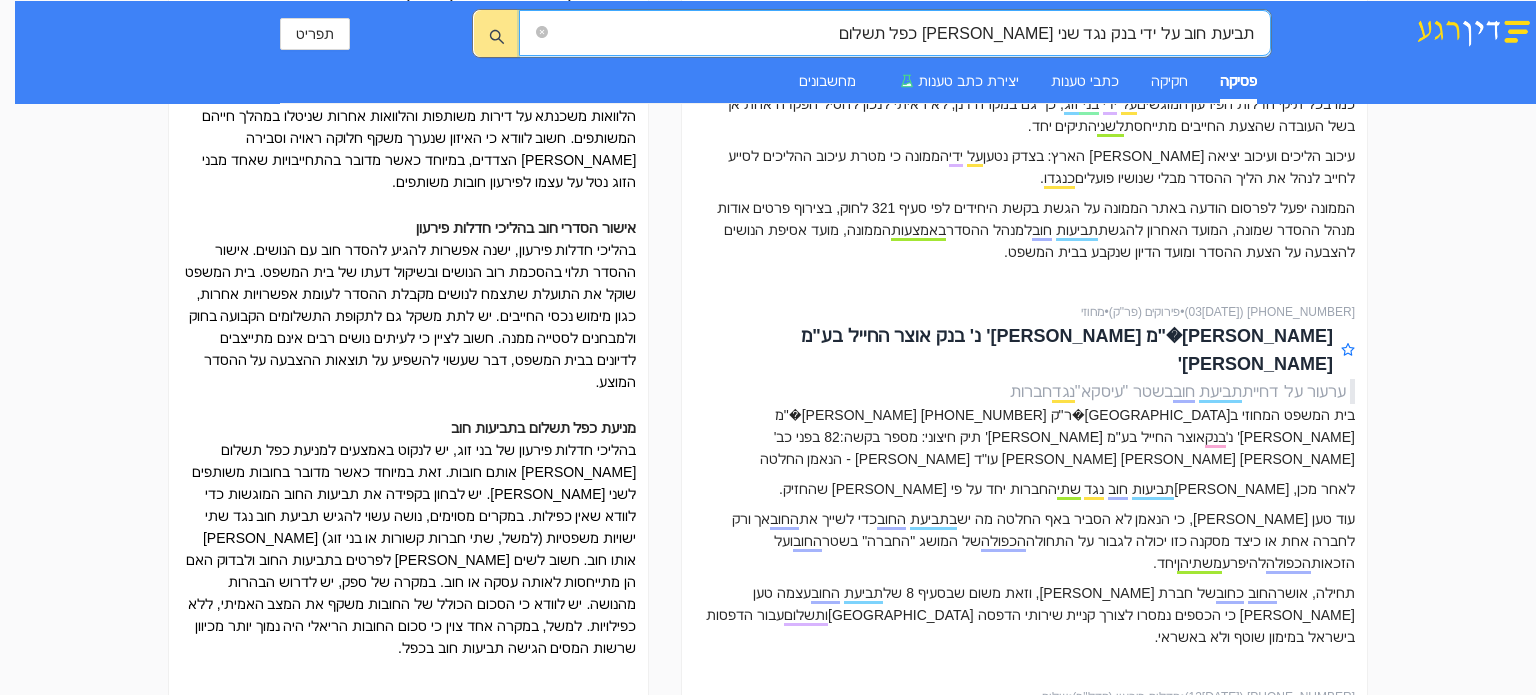 scroll, scrollTop: 700, scrollLeft: 0, axis: vertical 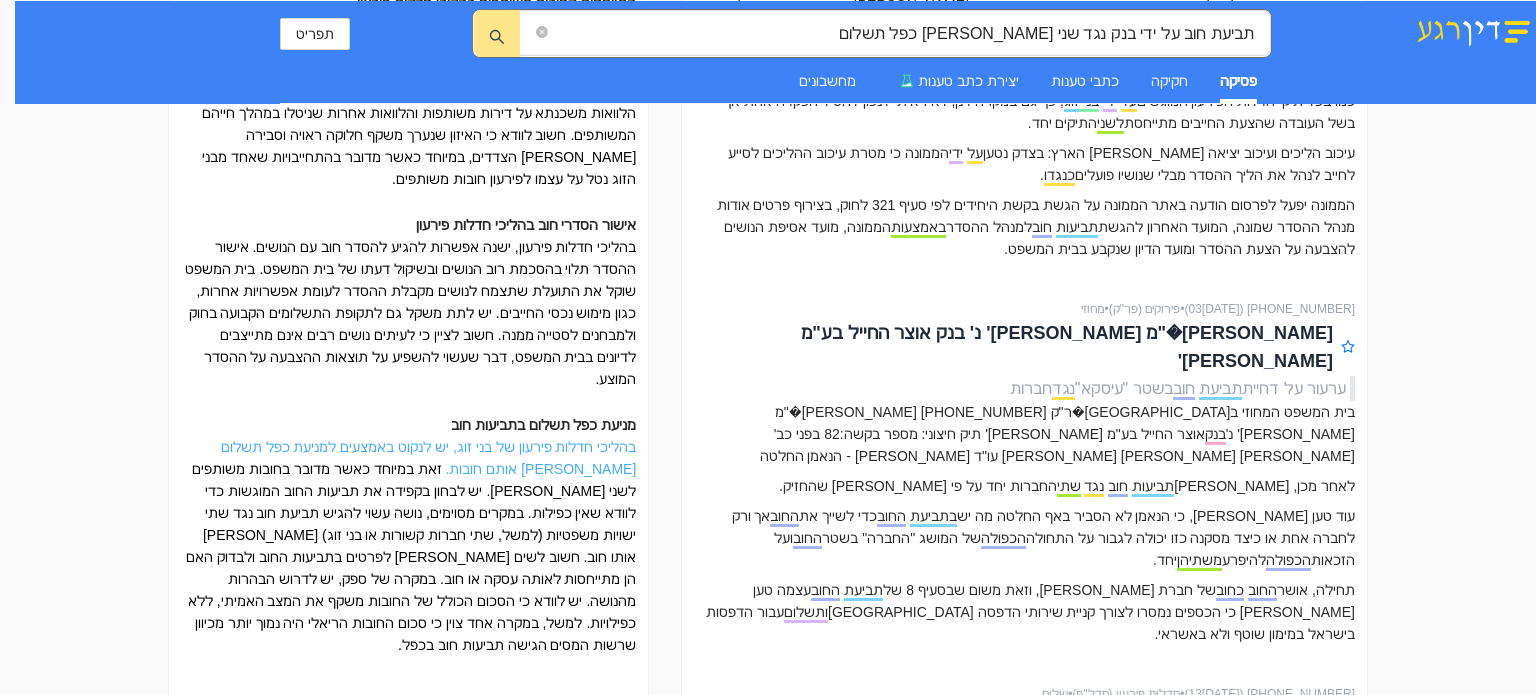 click on "בהליכי חדלות פירעון של בני זוג, יש לנקוט באמצעים למניעת כפל תשלום [PERSON_NAME] אותם חובות." at bounding box center (429, 458) 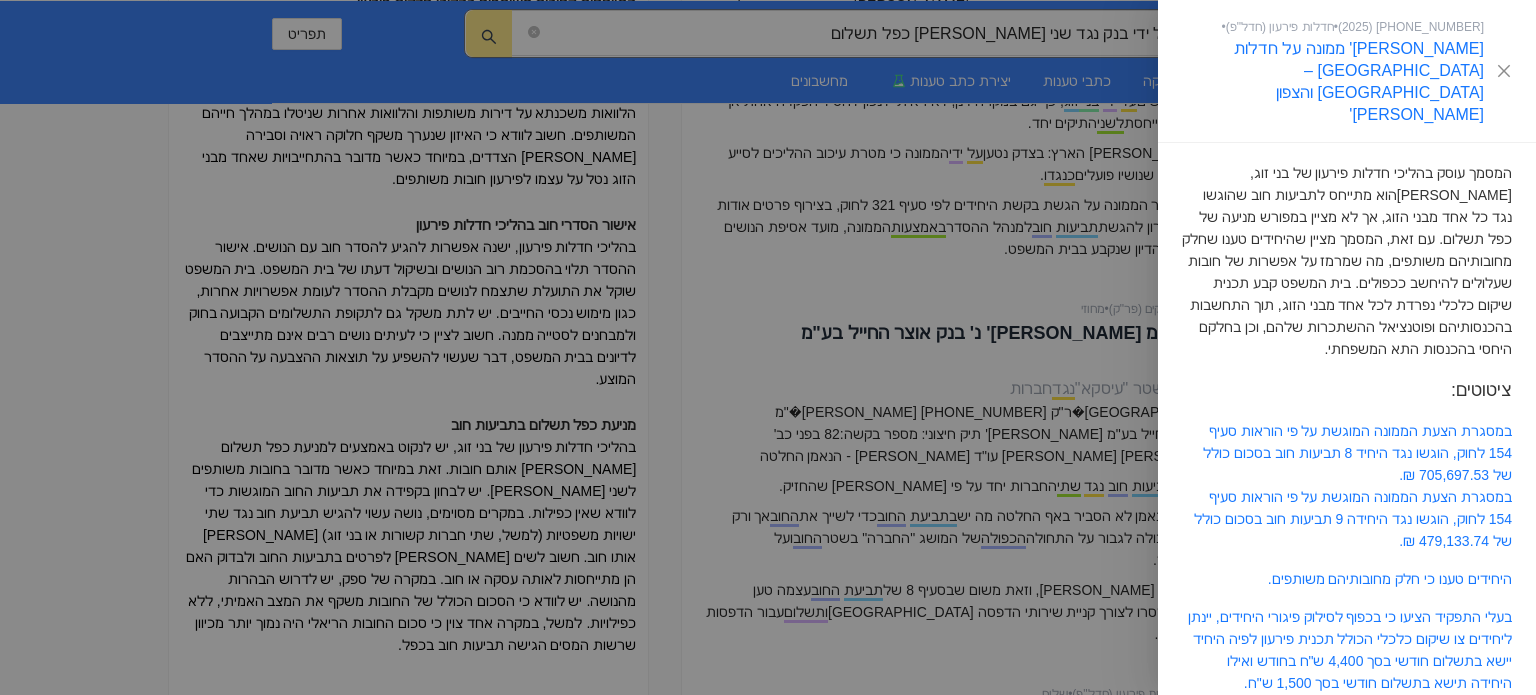 scroll, scrollTop: 0, scrollLeft: 0, axis: both 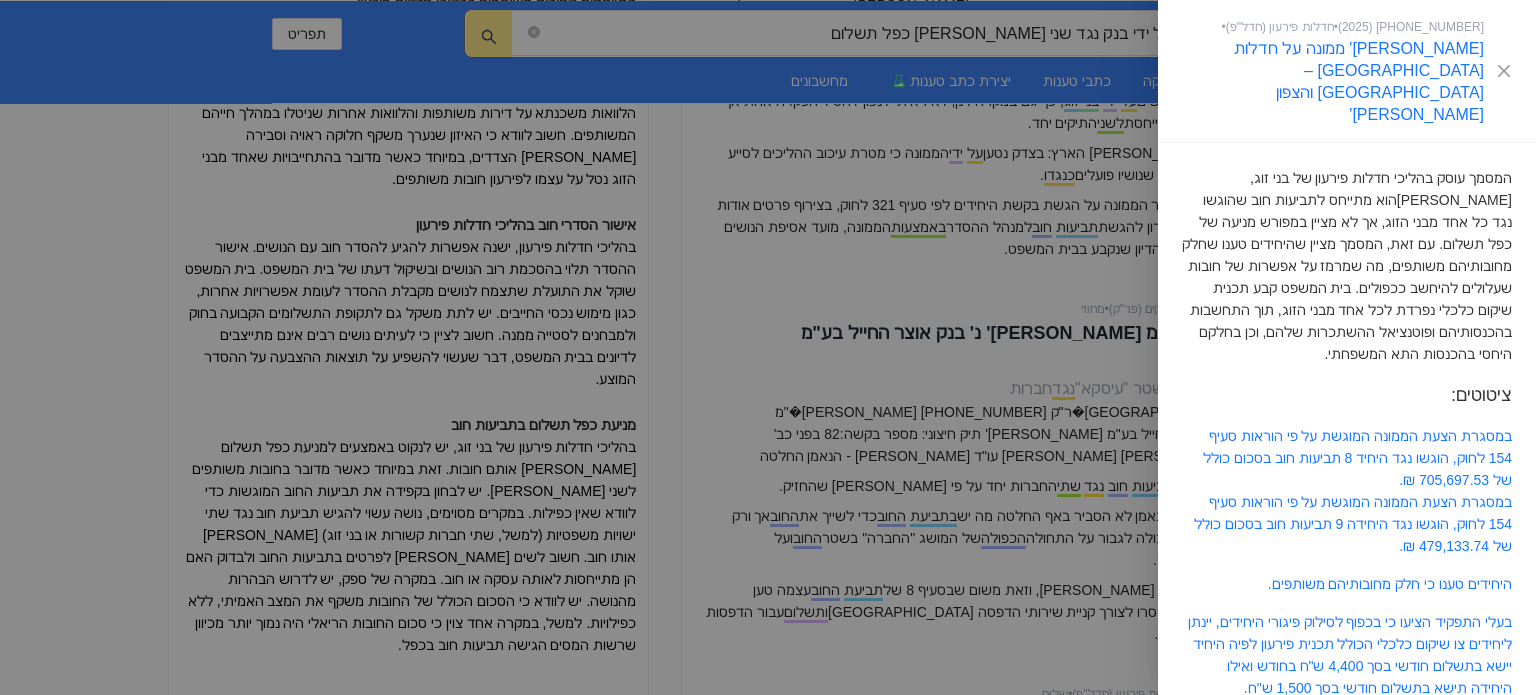 click at bounding box center [768, 347] 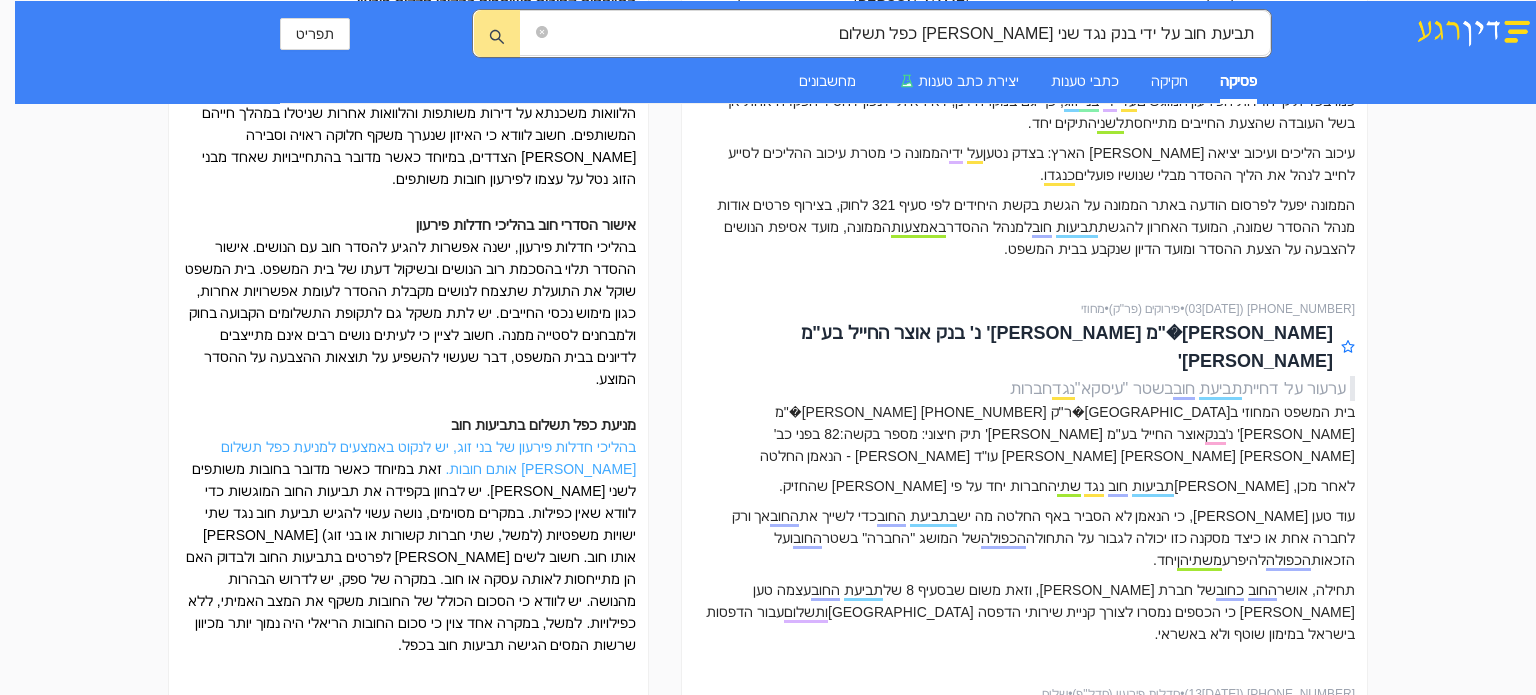 click on "בהליכי חדלות פירעון של בני זוג, יש לנקוט באמצעים למניעת כפל תשלום [PERSON_NAME] אותם חובות." at bounding box center (429, 458) 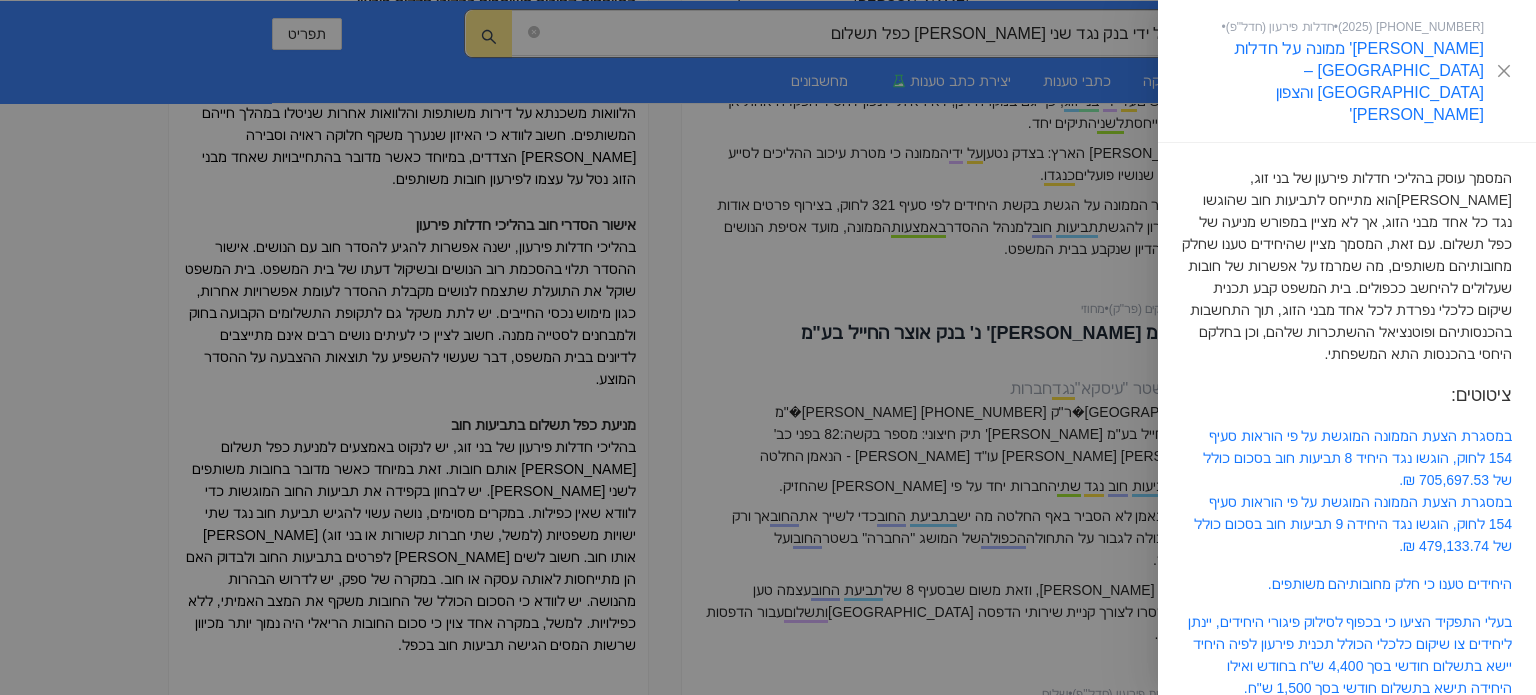 click at bounding box center (768, 347) 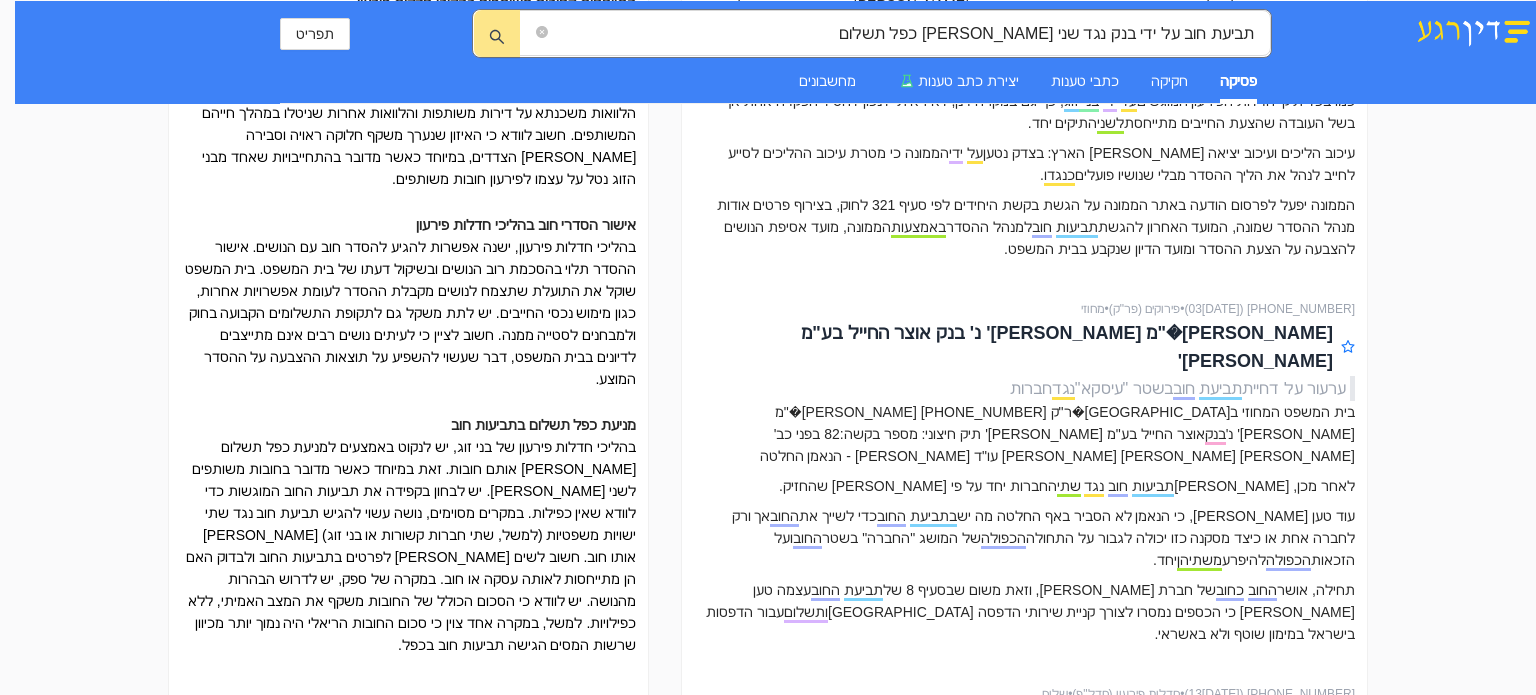 click on "זאת במיוחד כאשר מדובר בחובות משותפים לשני [PERSON_NAME]." at bounding box center (414, 480) 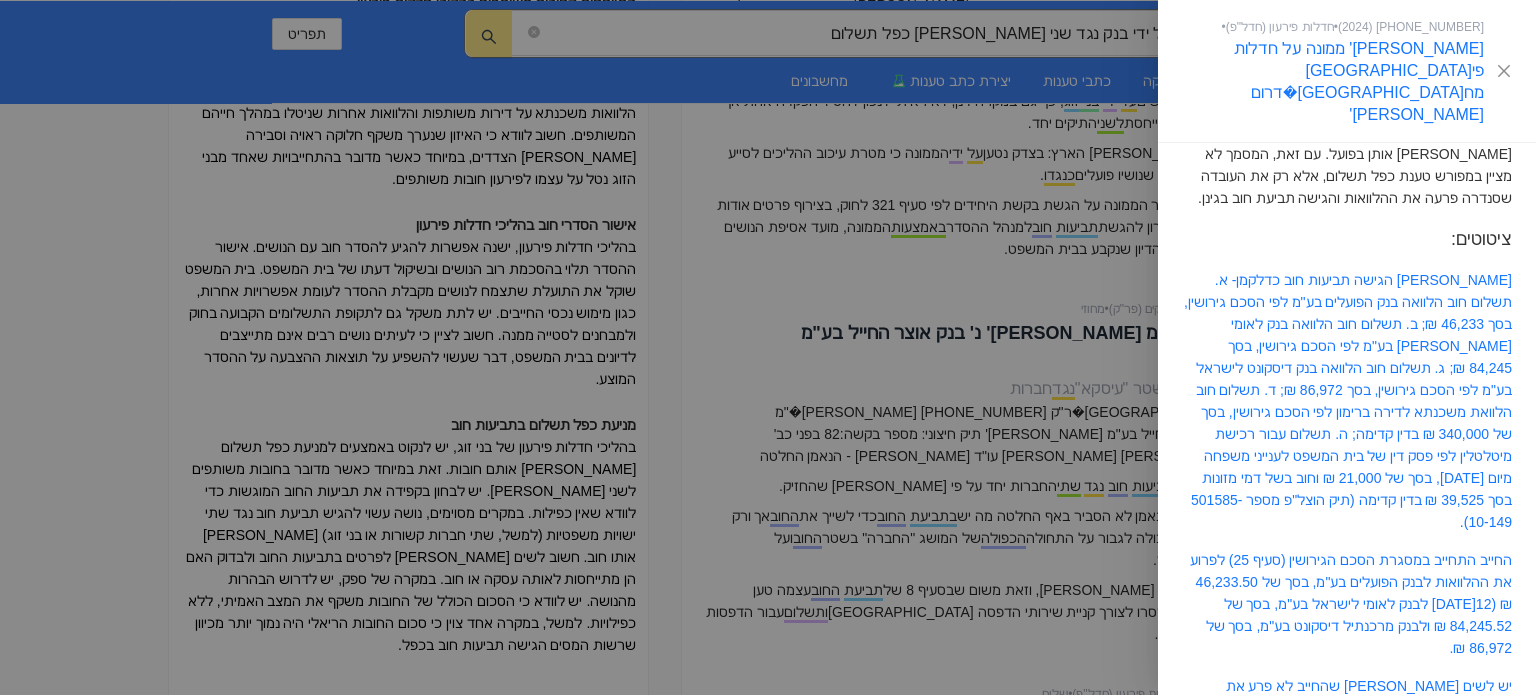 scroll, scrollTop: 256, scrollLeft: 0, axis: vertical 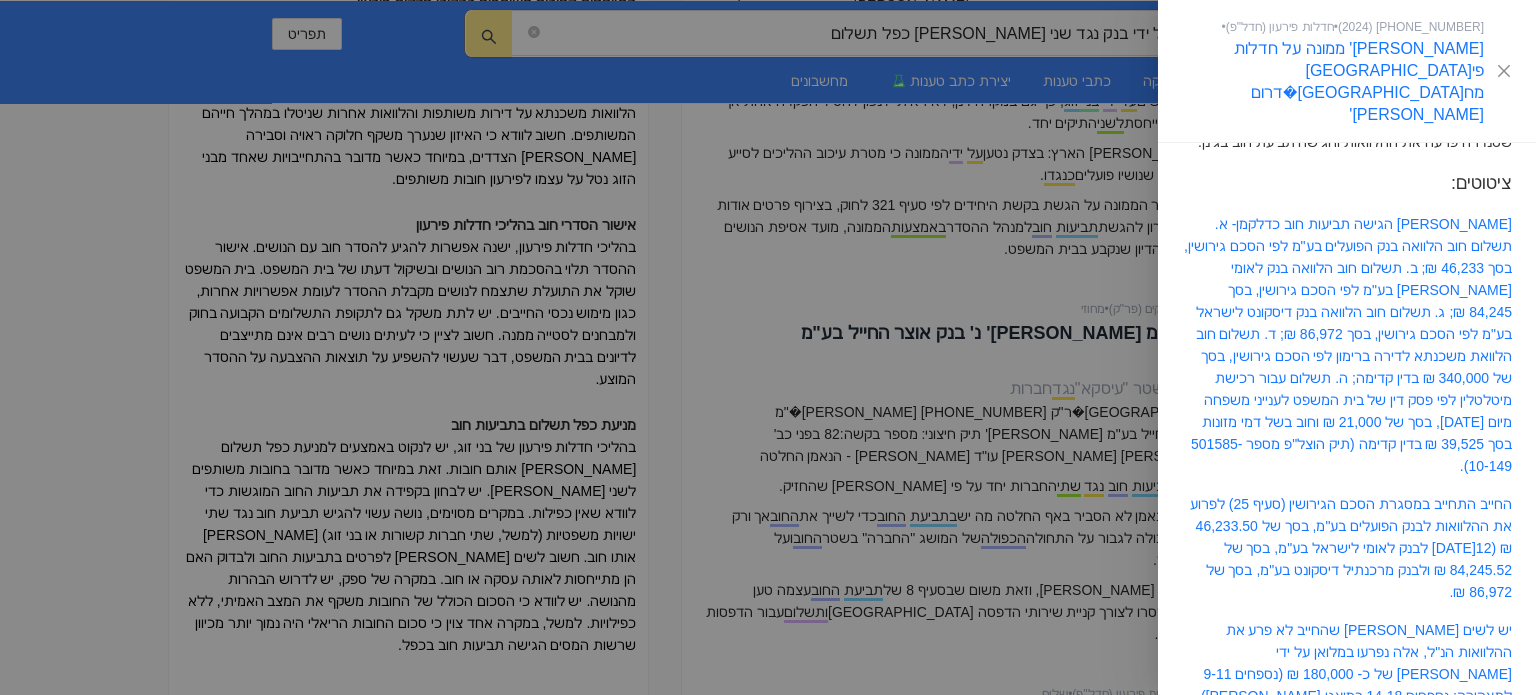 click at bounding box center (768, 347) 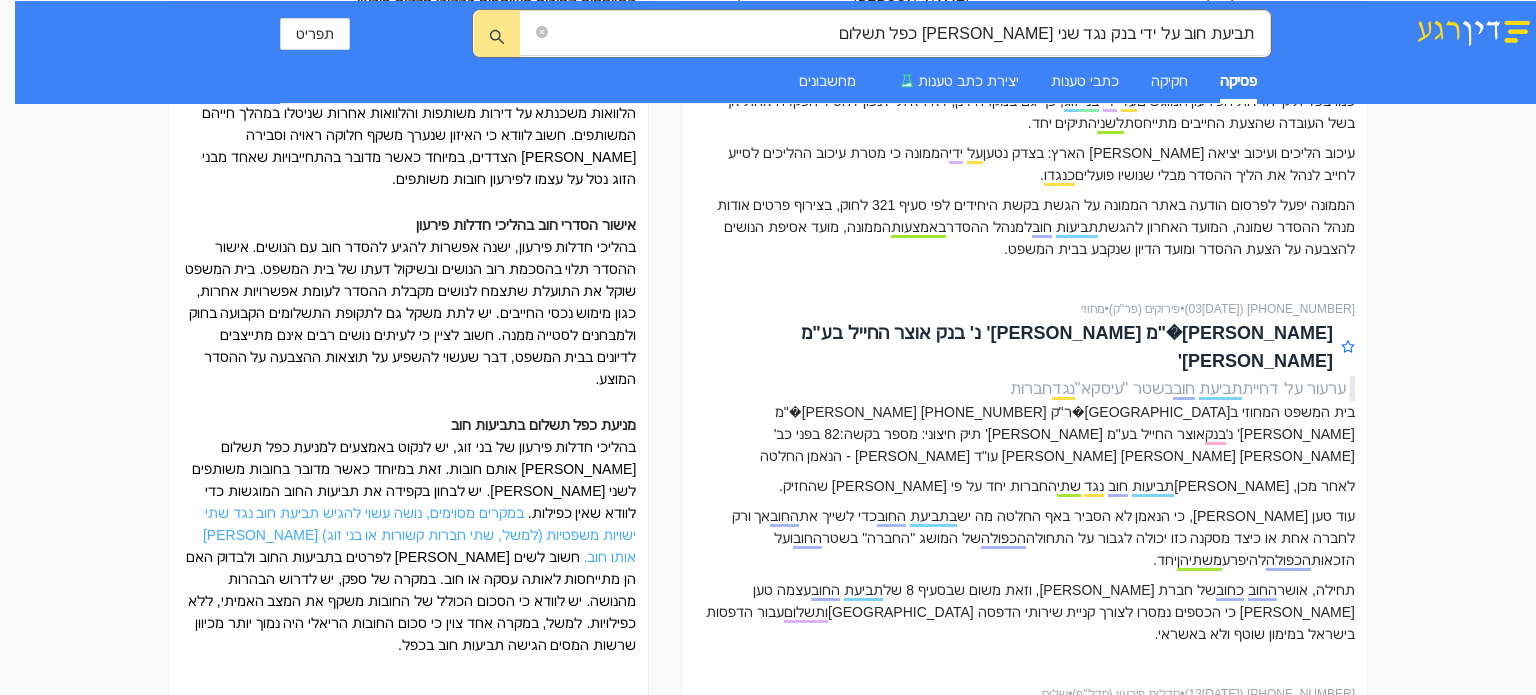 click on "במקרים מסוימים, נושה עשוי להגיש תביעת חוב נגד שתי ישויות משפטיות (למשל, שתי חברות קשורות או בני זוג) [PERSON_NAME] אותו חוב." at bounding box center [419, 535] 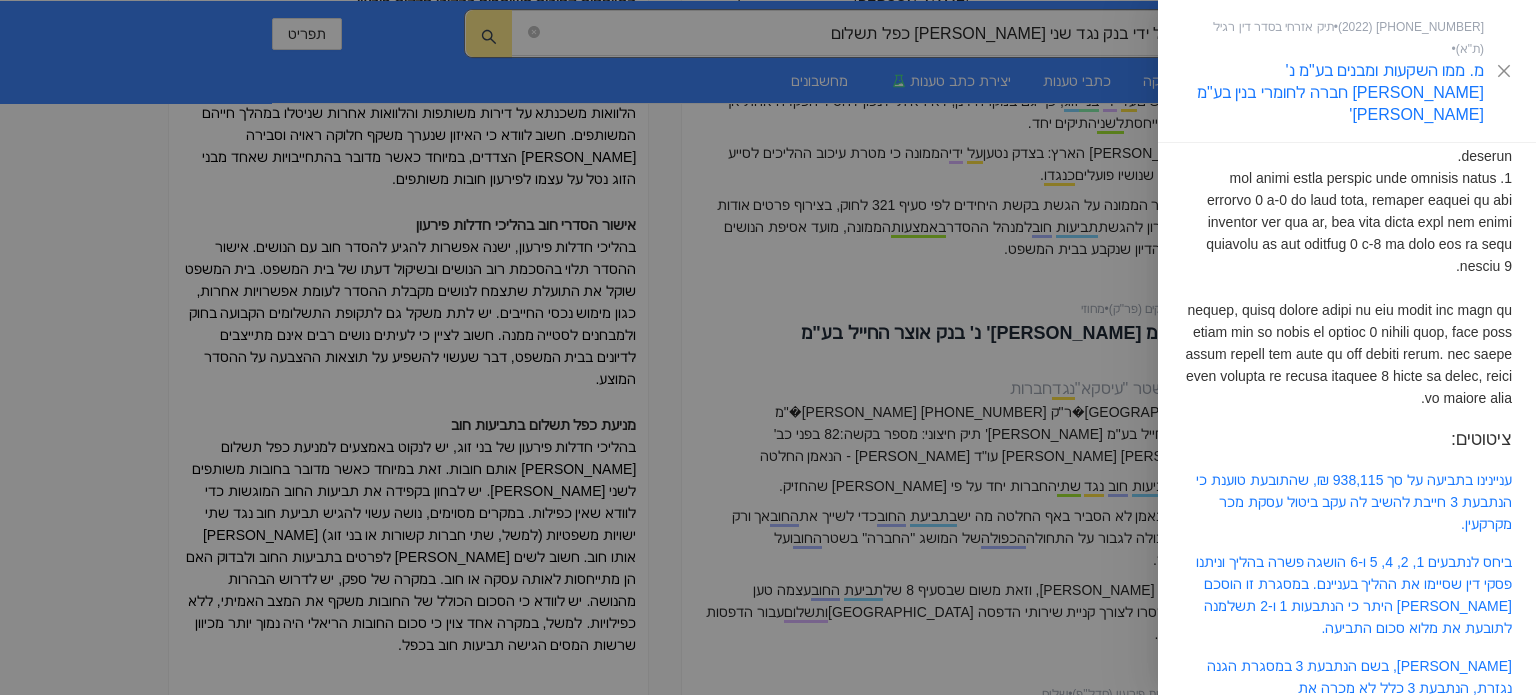 scroll, scrollTop: 700, scrollLeft: 0, axis: vertical 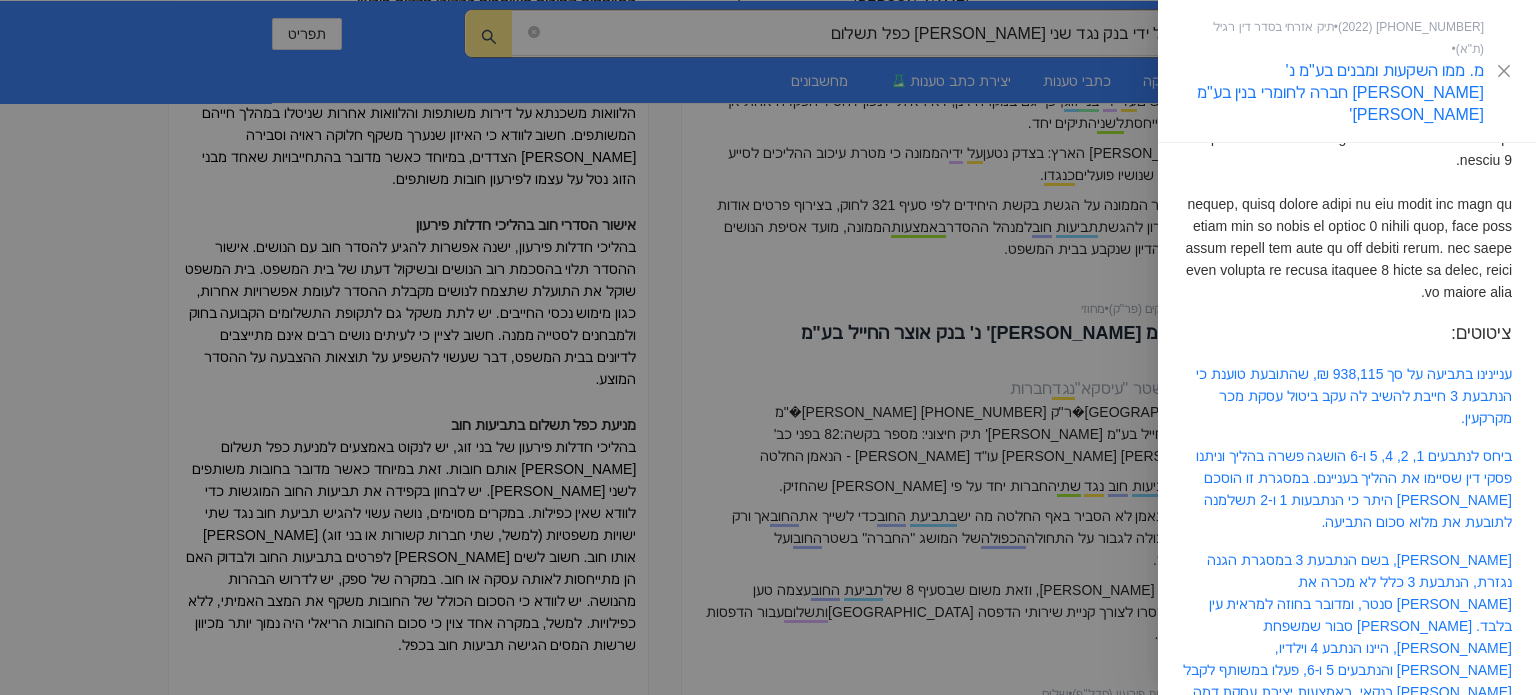 click at bounding box center (768, 347) 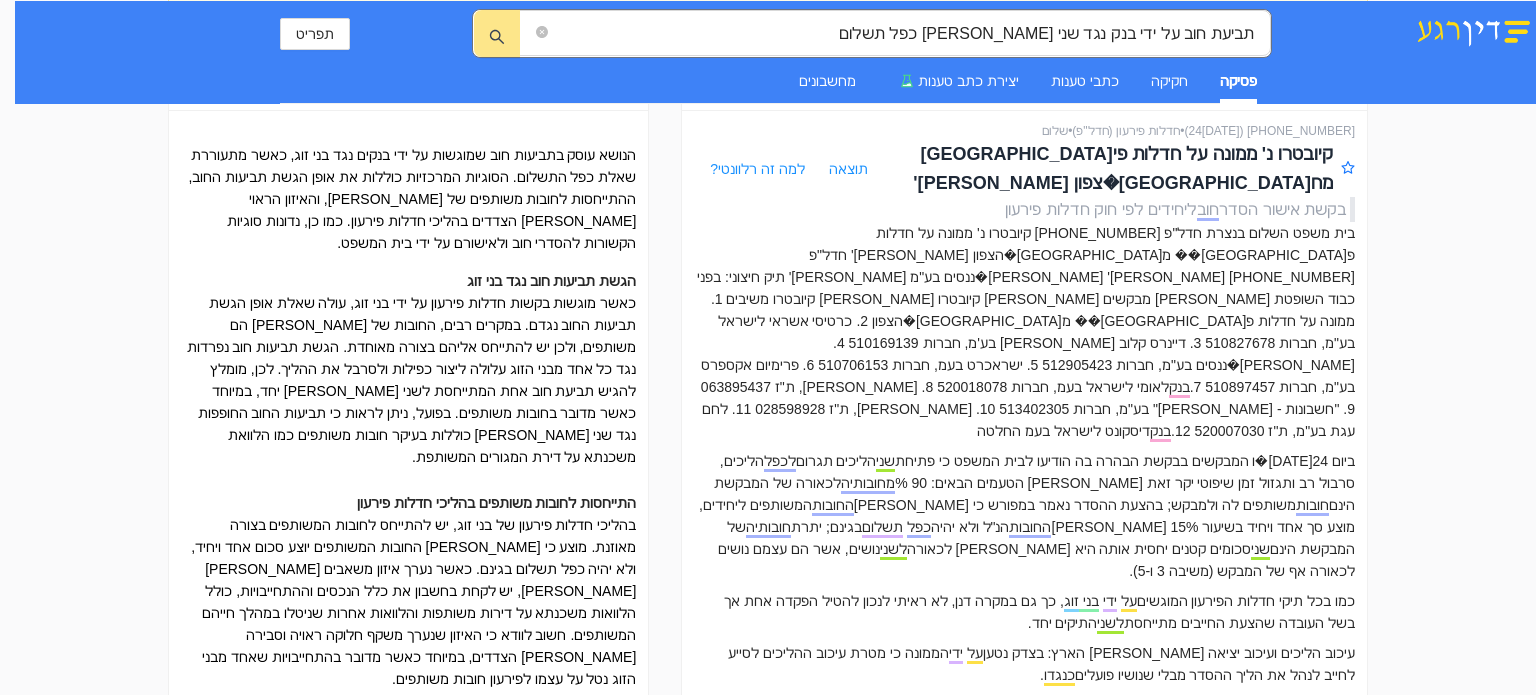 scroll, scrollTop: 0, scrollLeft: 0, axis: both 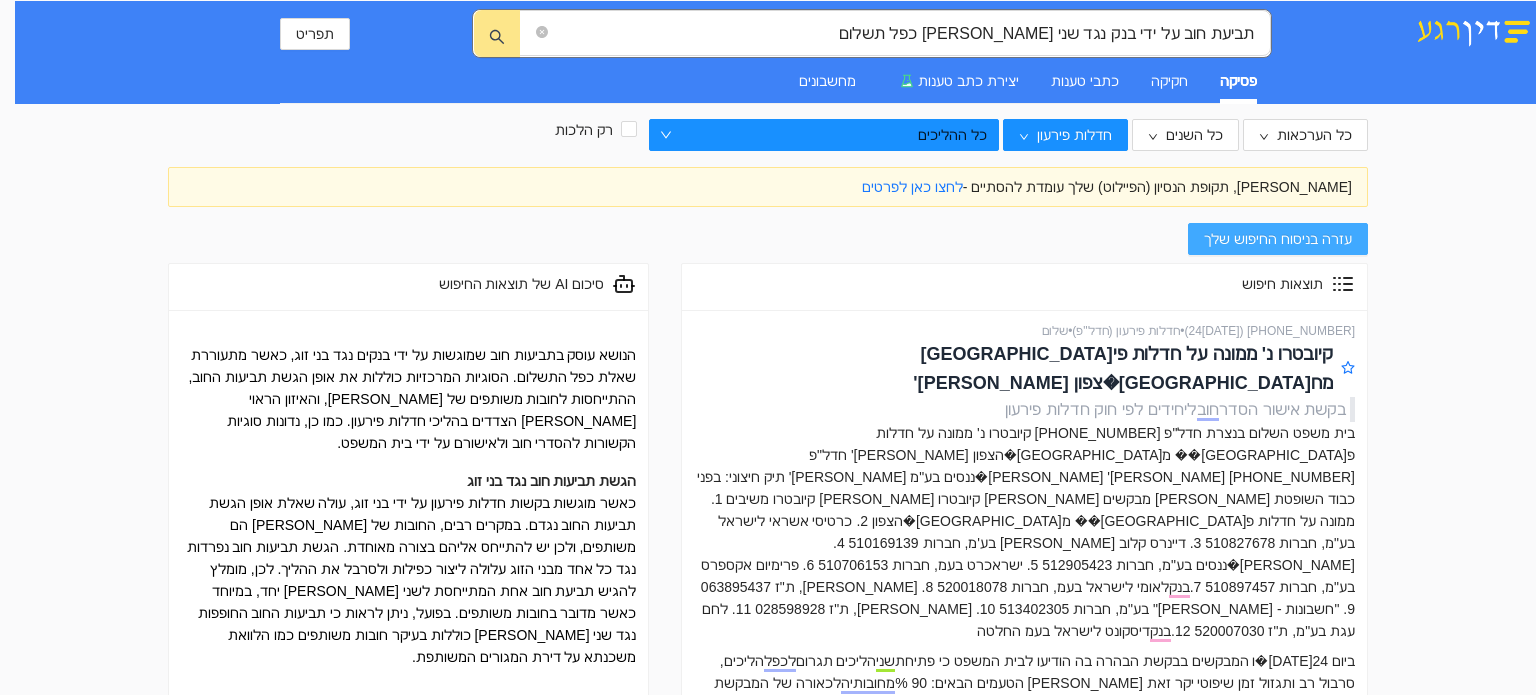 click on "עזרה בניסוח החיפוש שלך" at bounding box center (1278, 239) 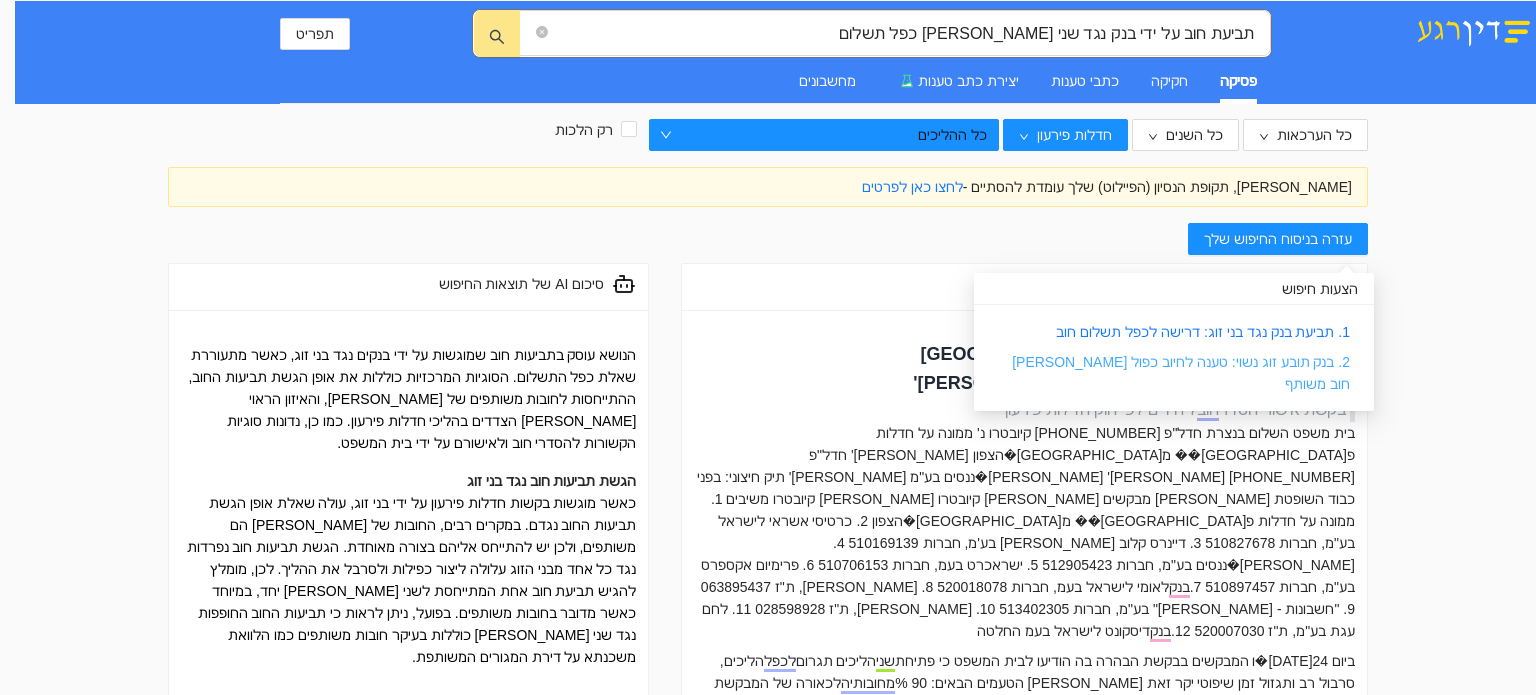 click on "2. בנק תובע זוג נשוי: טענה לחיוב כפול [PERSON_NAME] חוב משותף" at bounding box center (1181, 373) 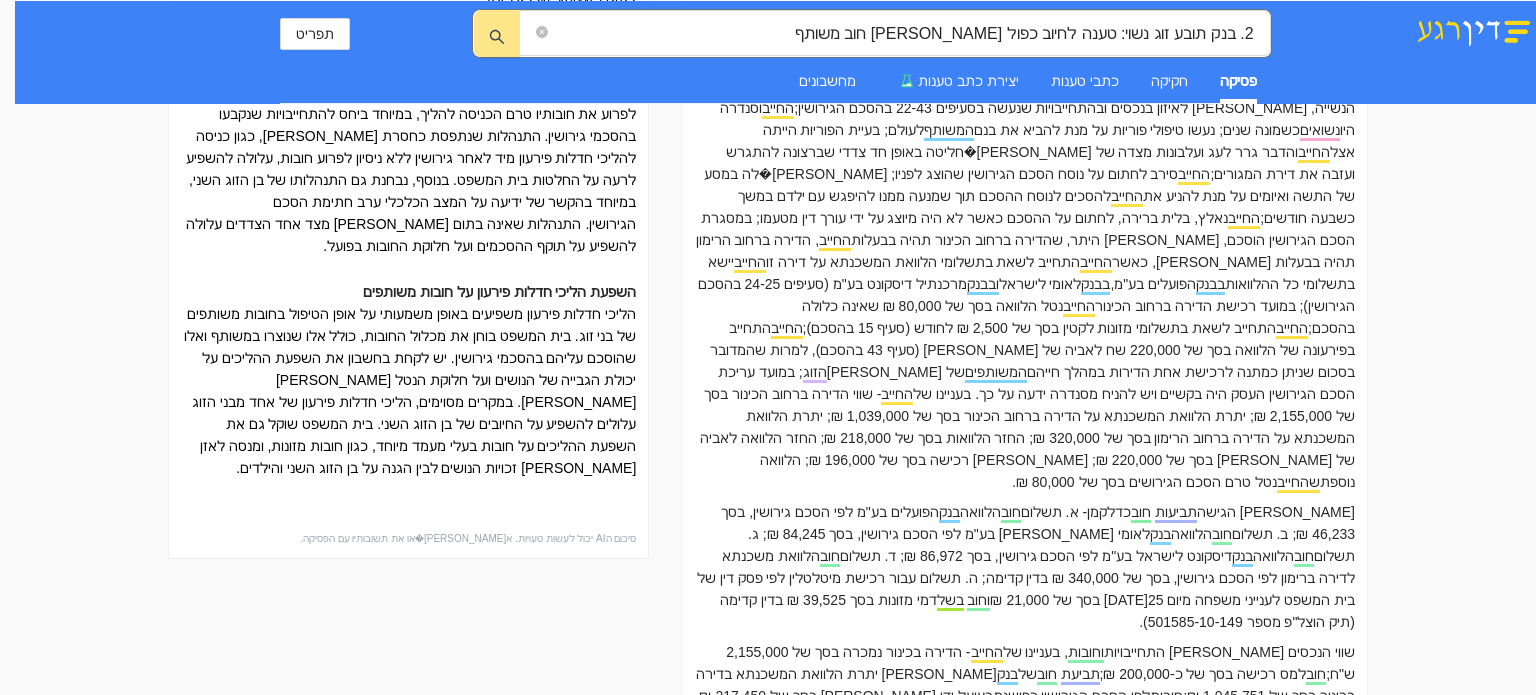 scroll, scrollTop: 900, scrollLeft: 0, axis: vertical 